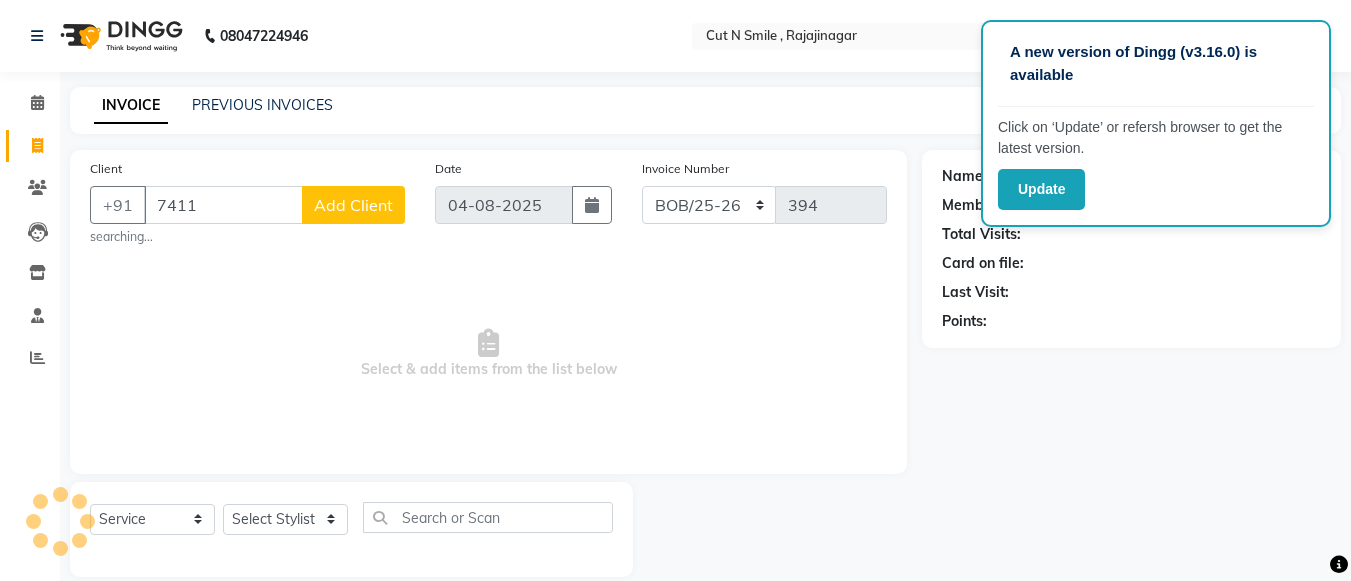 select on "service" 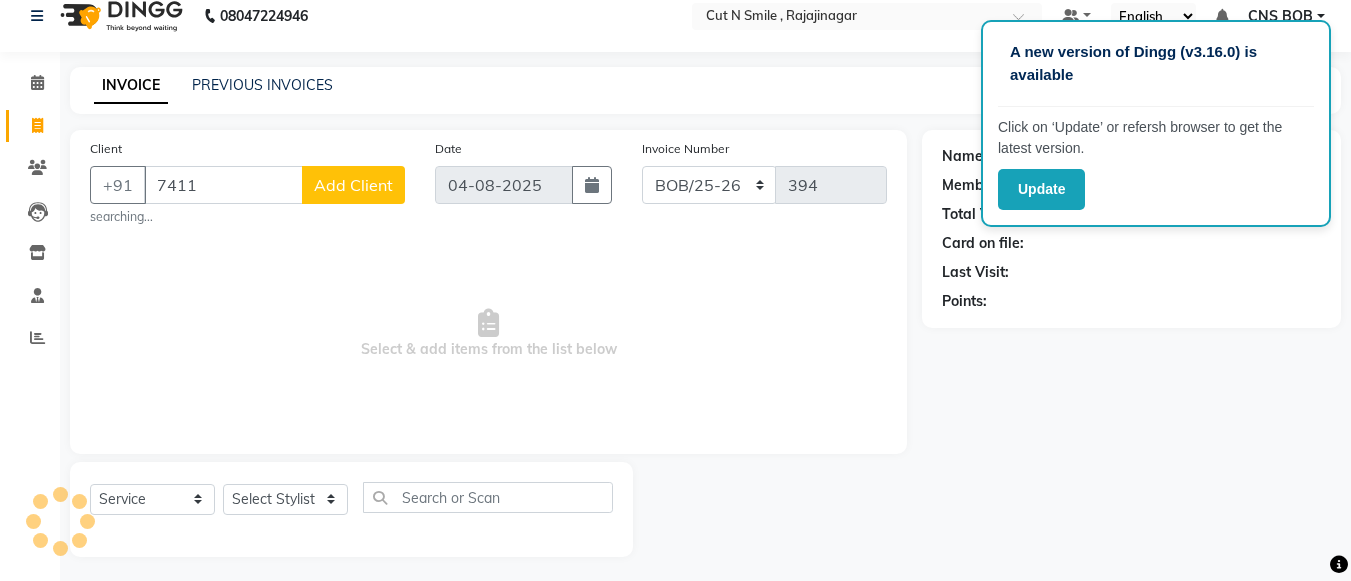 scroll, scrollTop: 0, scrollLeft: 0, axis: both 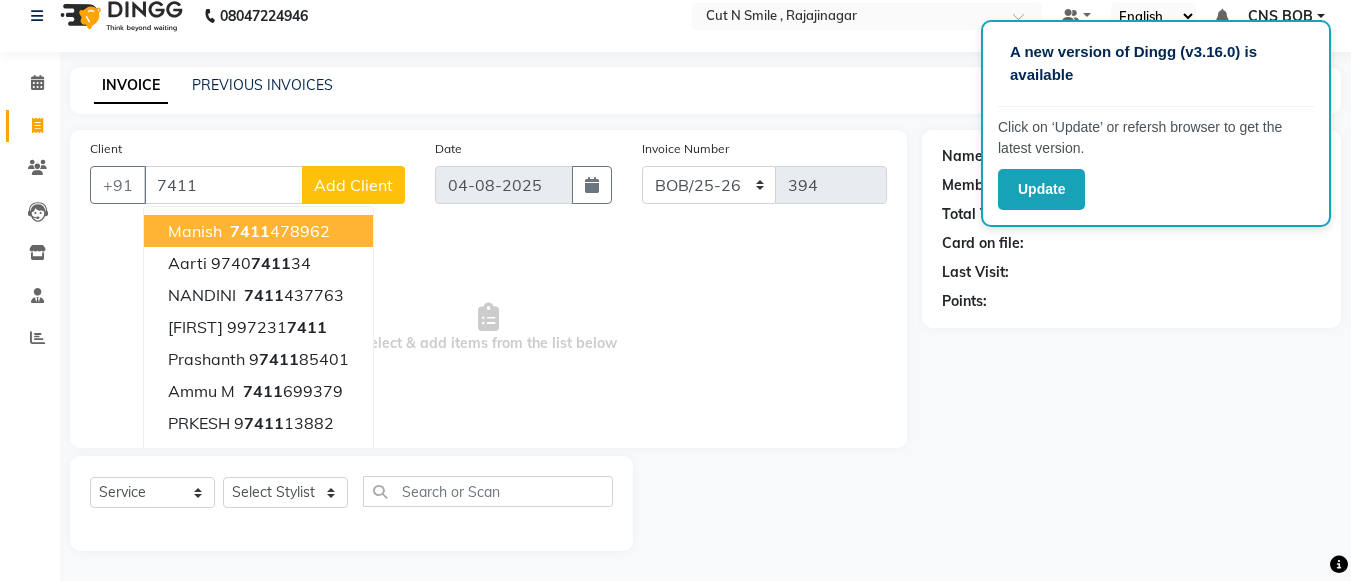 click on "7411" at bounding box center [223, 185] 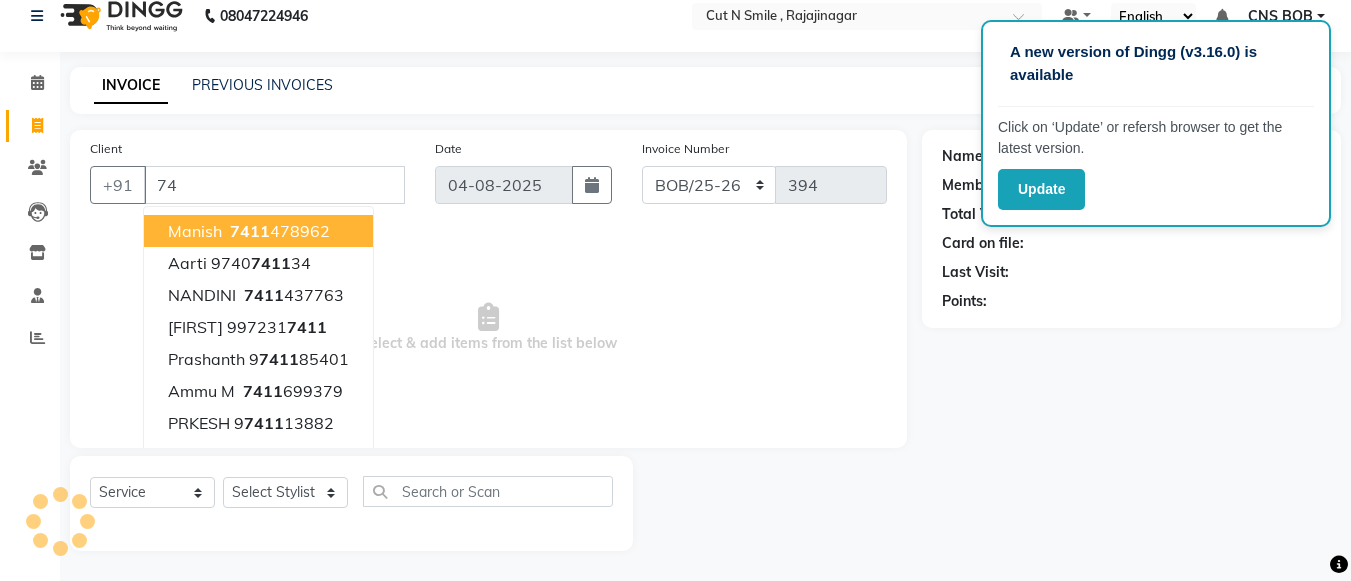 type on "7" 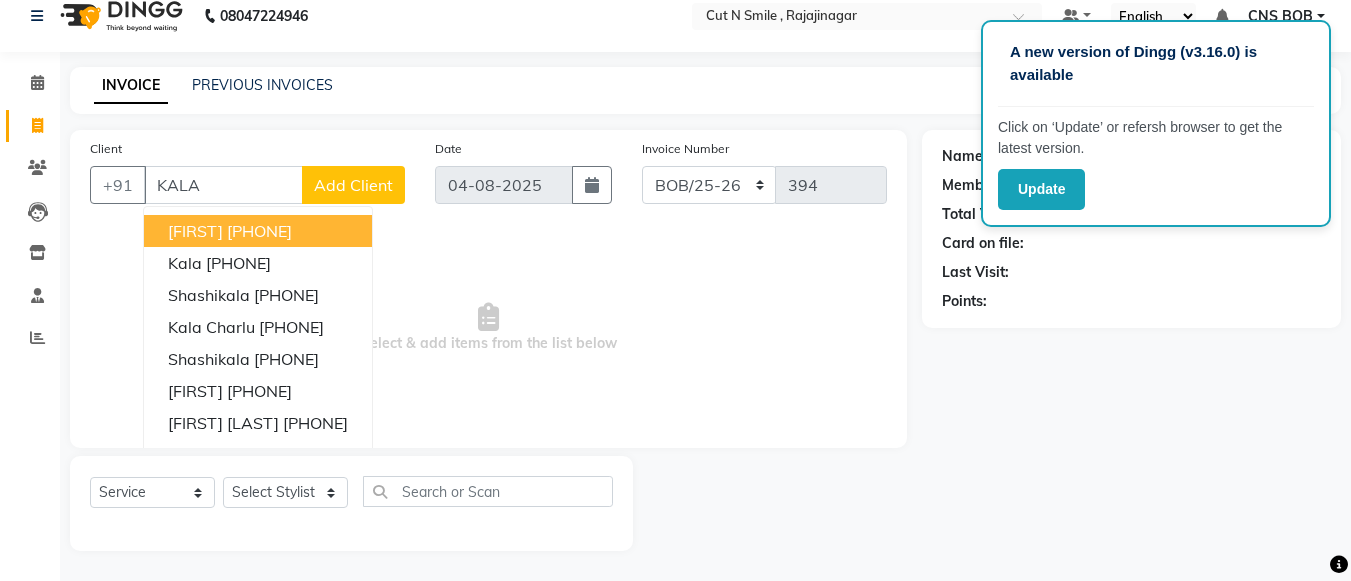 click on "KALA" at bounding box center [223, 185] 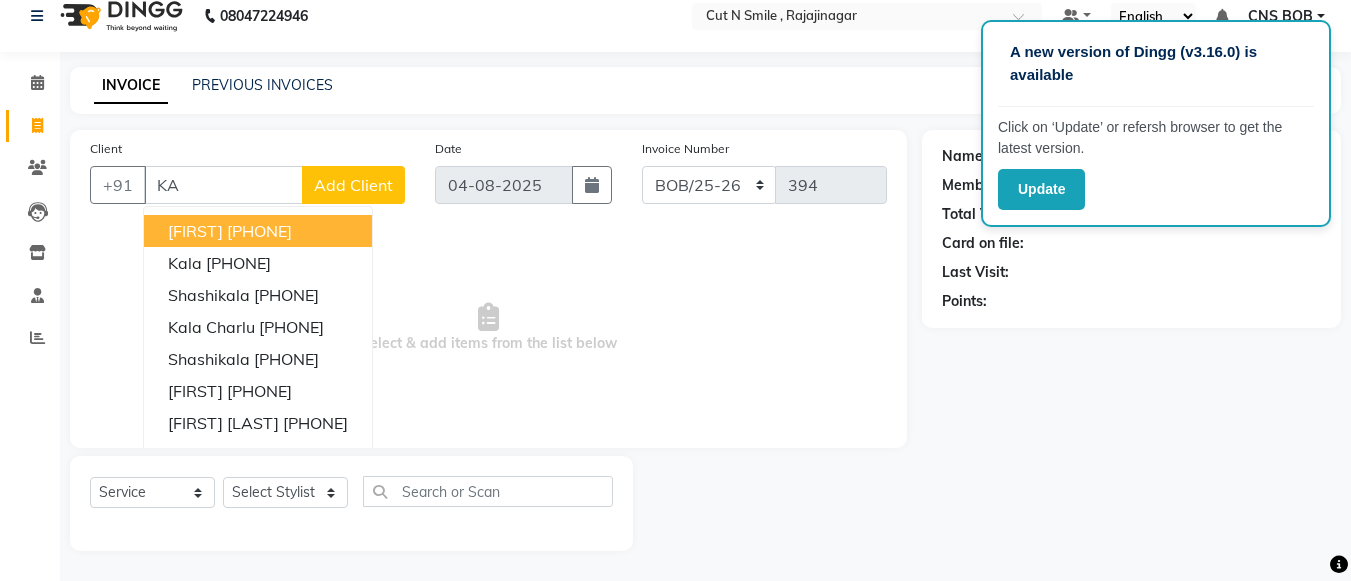 type on "K" 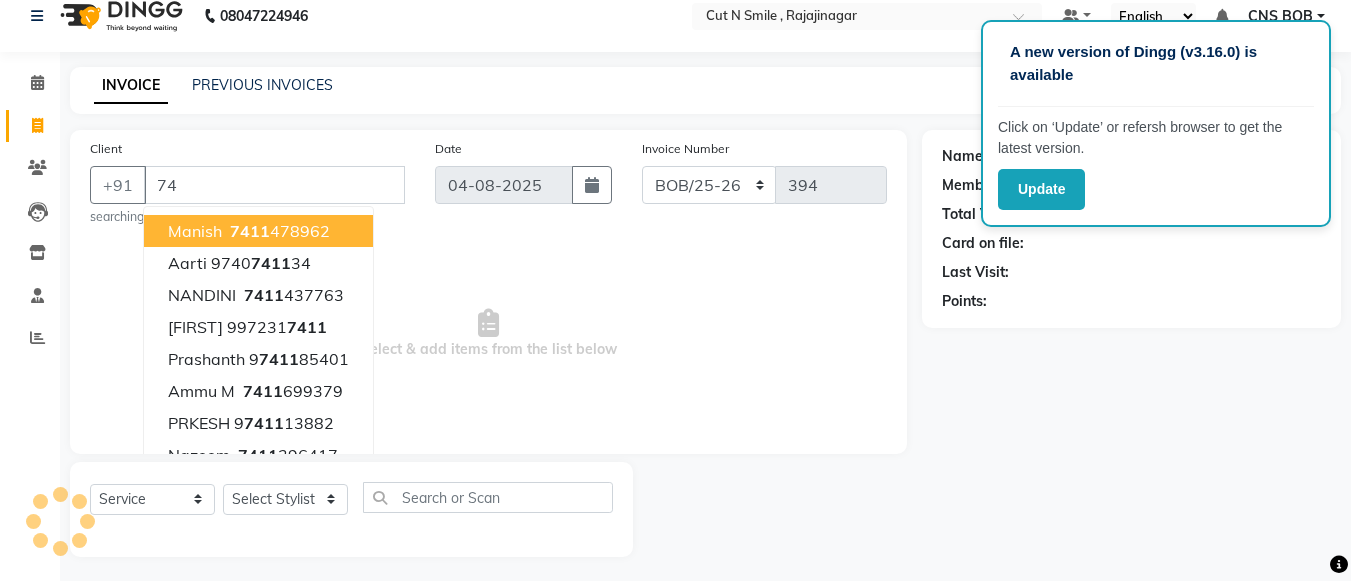 type on "7" 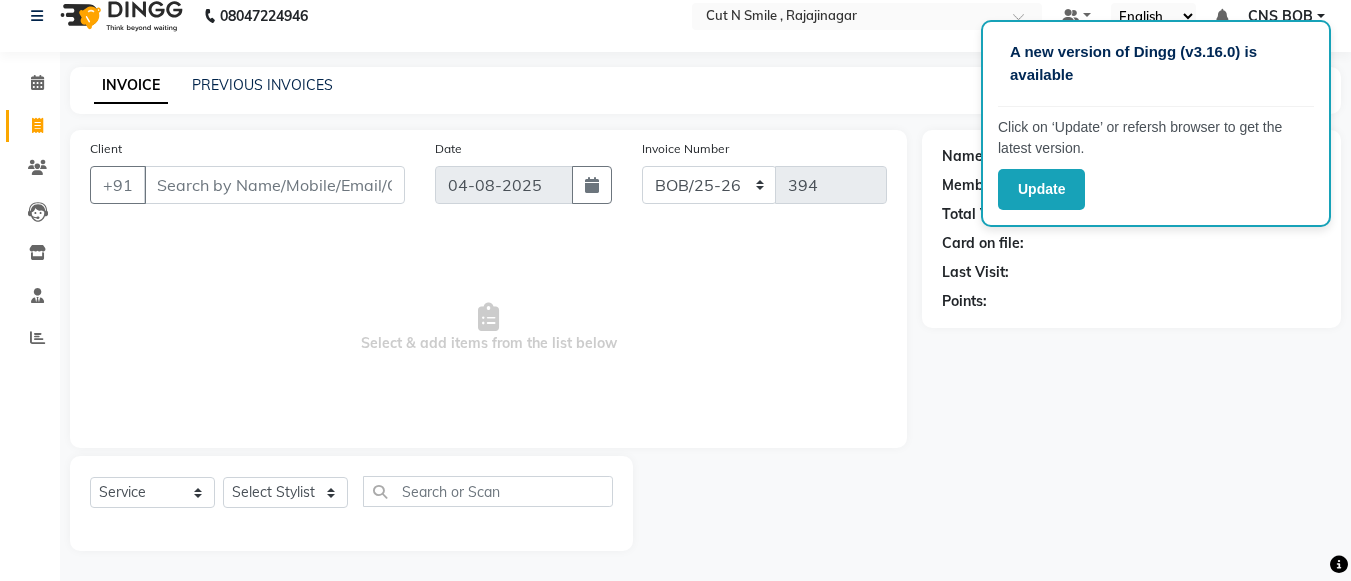 type on "L" 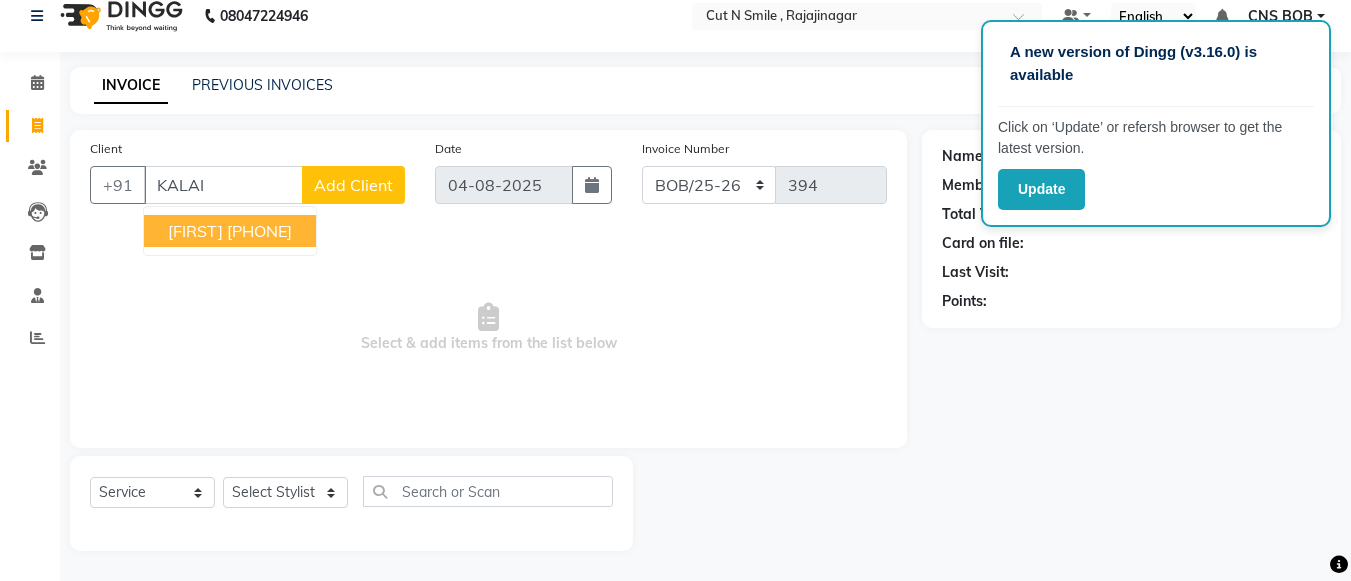 click on "[PHONE]" at bounding box center [259, 231] 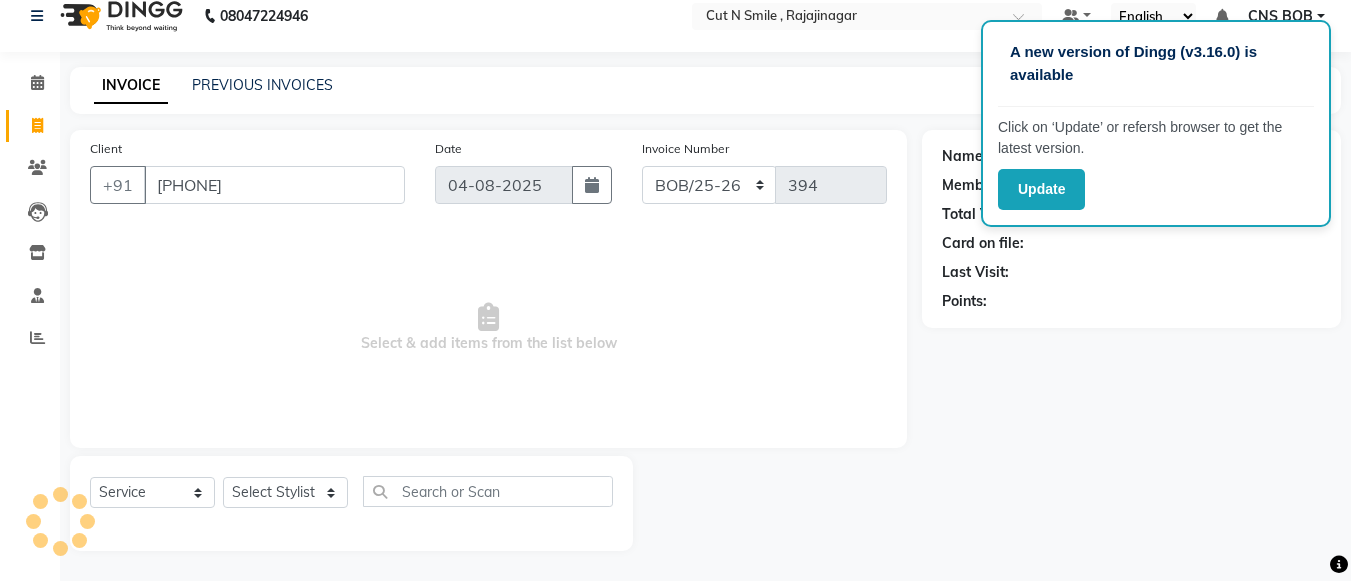 type on "[PHONE]" 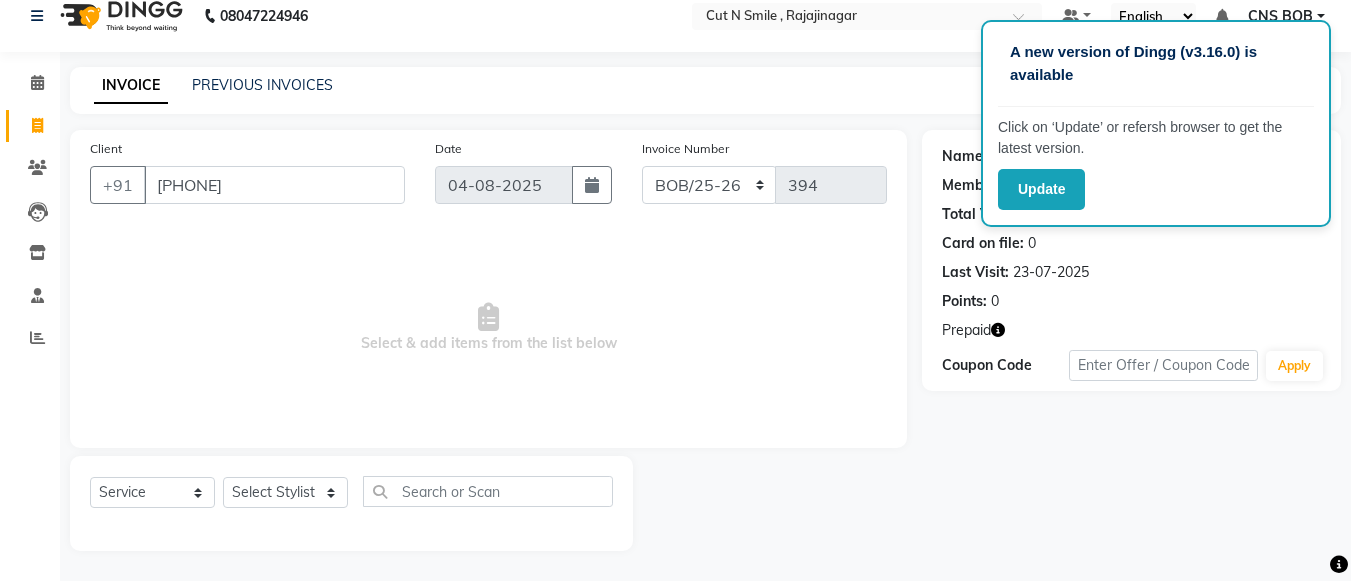 click 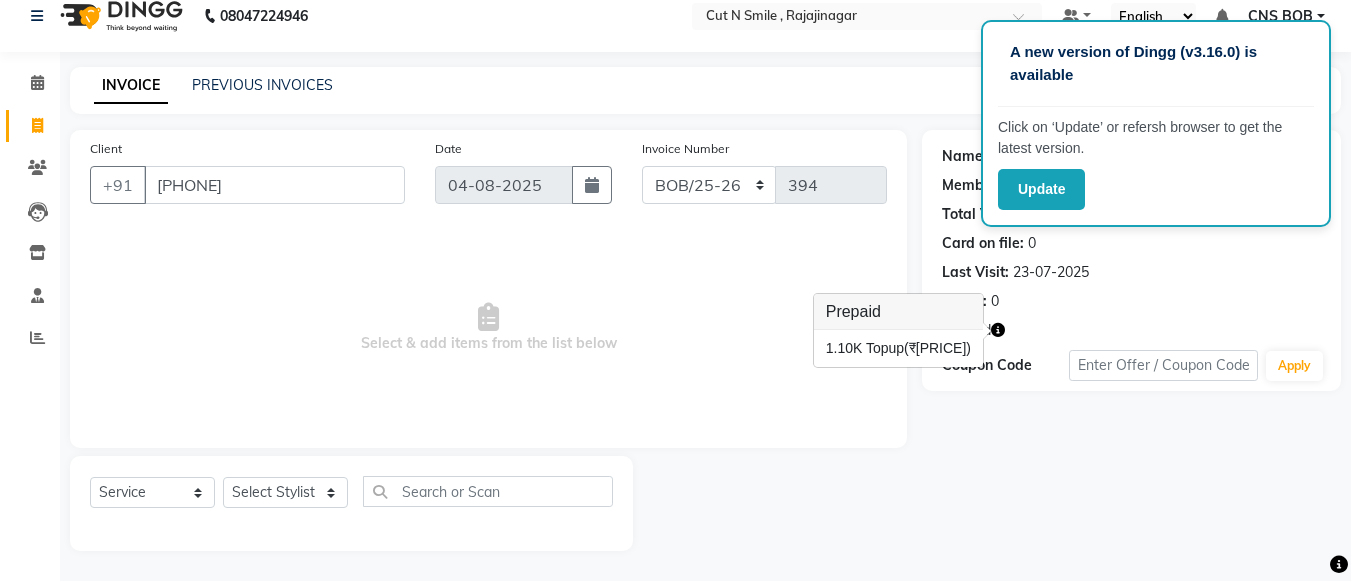 click on "Select & add items from the list below" at bounding box center (488, 328) 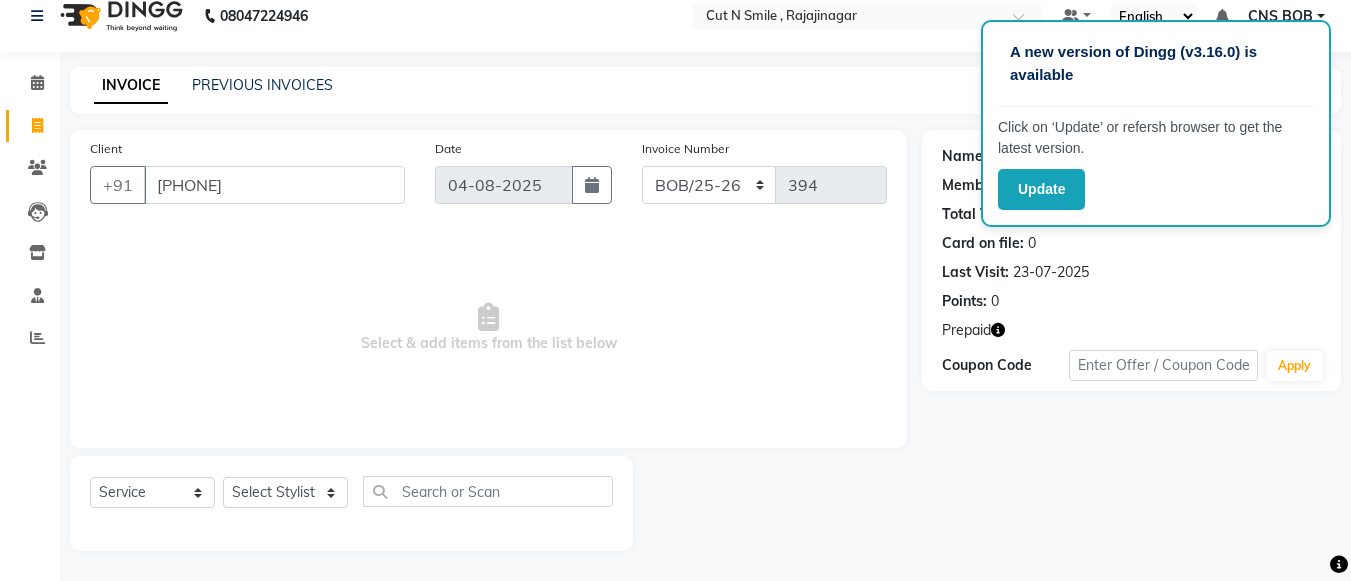 click 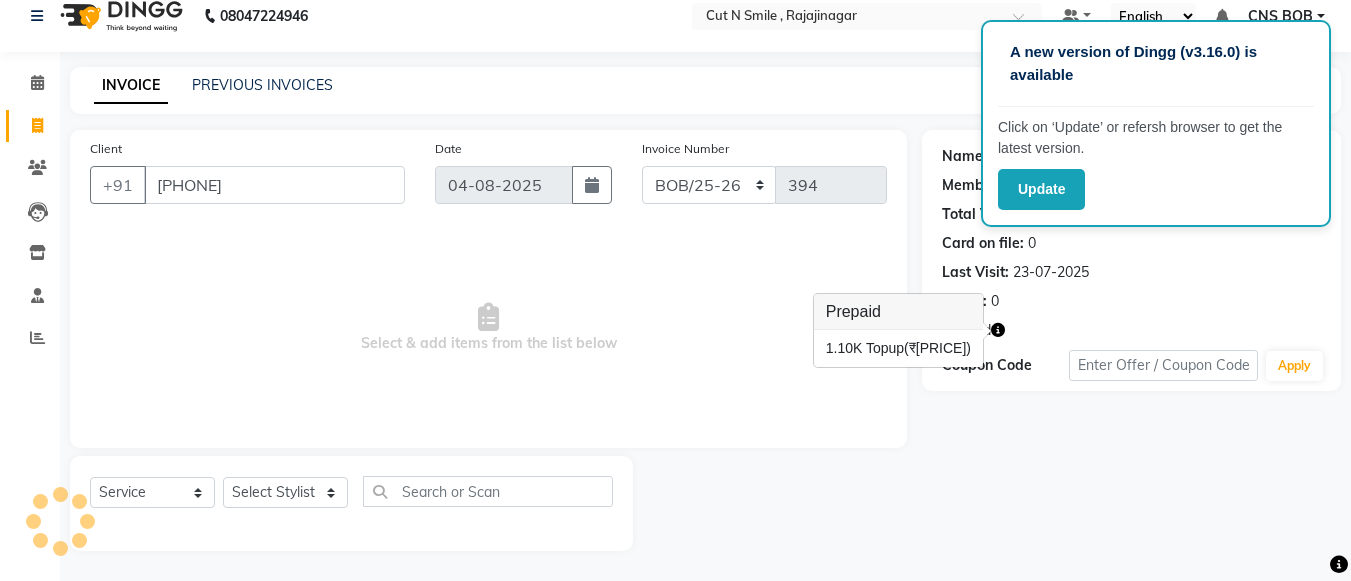 click on "Name: [FIRST] Membership: No Active Membership Total Visits: [NUMBER] Card on file: [NUMBER] Last Visit: [DATE] Points: [NUMBER]" 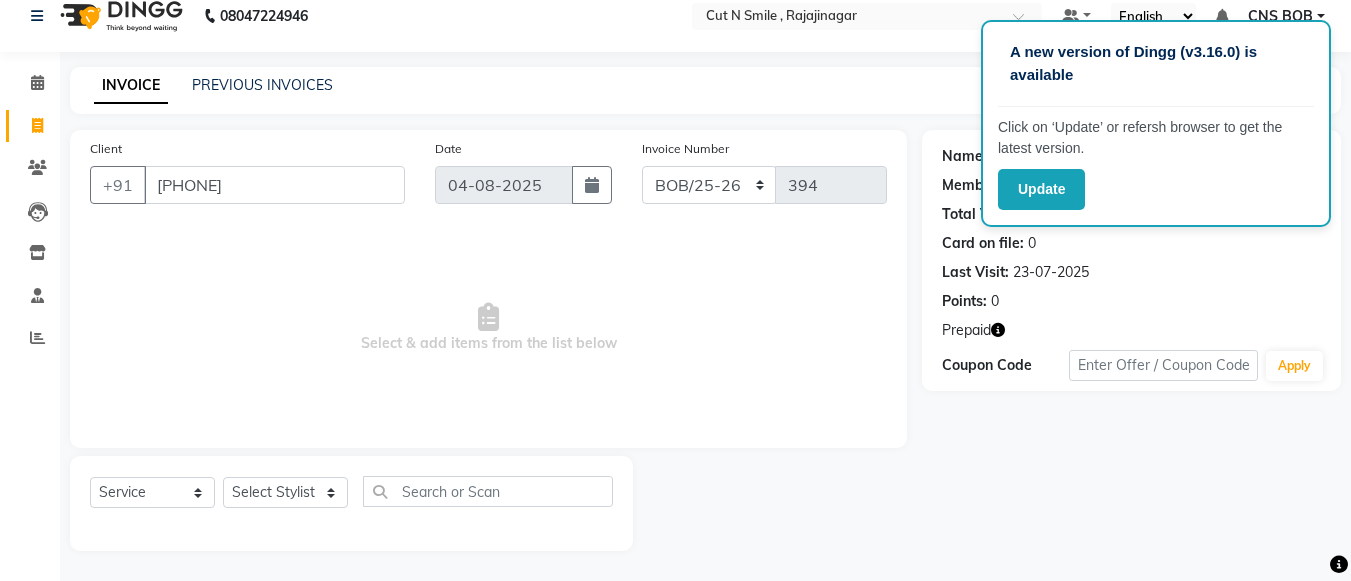 click on "Select & add items from the list below" at bounding box center (488, 328) 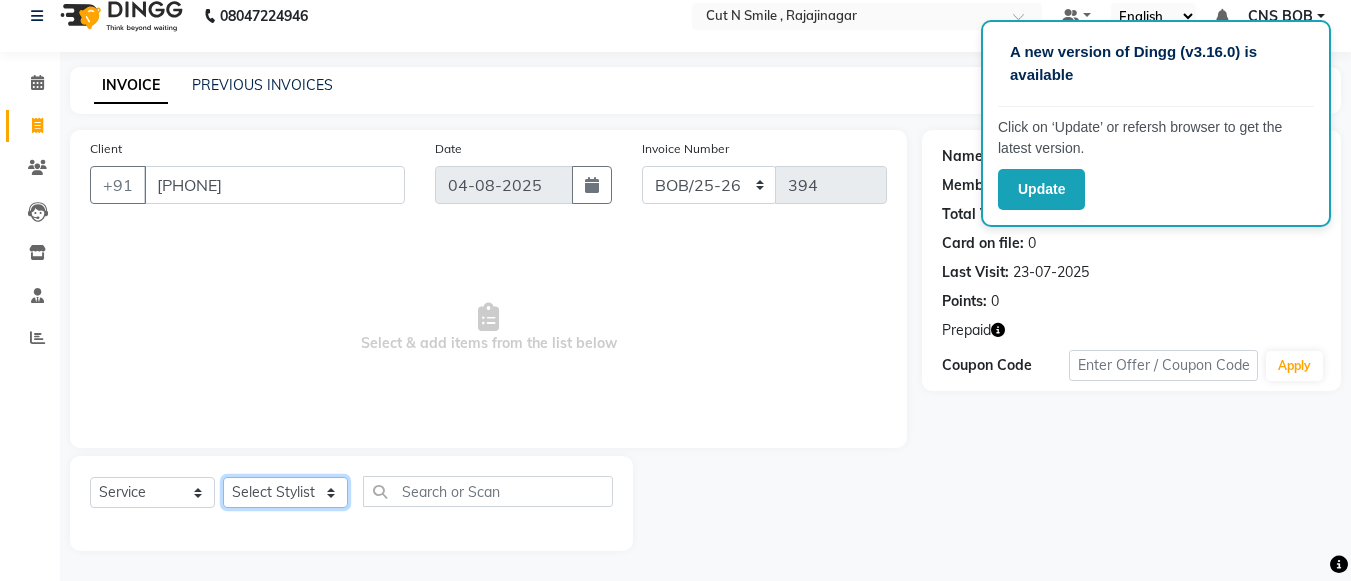 click on "Select Stylist Ali ML Ammu 3R Ankith VN Ash Mohammed 3R Atheek 3R Binitha 3R Bipana 4R CNS BOB  Cut N Smile 17M  Cut N Smile 3R Cut n Smile 4R Cut N Smile 9M Cut N Smile ML Cut N Smile V Fazil Ali 4R Govind VN Hema 4R Jayashree VN Karan VN Love 4R Mani Singh 3R Manu 4R  Muskaan VN Nadeem 4R N D M 4R NDM Alam 4R Noushad VN Pavan 4R Priya BOB Priyanka 3R Rahul 3R Ravi 3R Riya BOB Rohith 4R Roobina 3R Roopa 4R Rubina BOB Sahil Ahmed 3R Sahil Bhatti 4R Sameer 3R Sanajana BOB  Sanjana BOB Sarita VN Shaan 4R Shahid 4R Shakir VN Shanavaaz BOB Shiney 3R Shivu Raj 4R Srijana BOB Sunil Laddi 4R Sunny VN Supriya BOB Sushmitha 4R Vakeel 3R Varas 4R Varas BOB Vishwa VN" 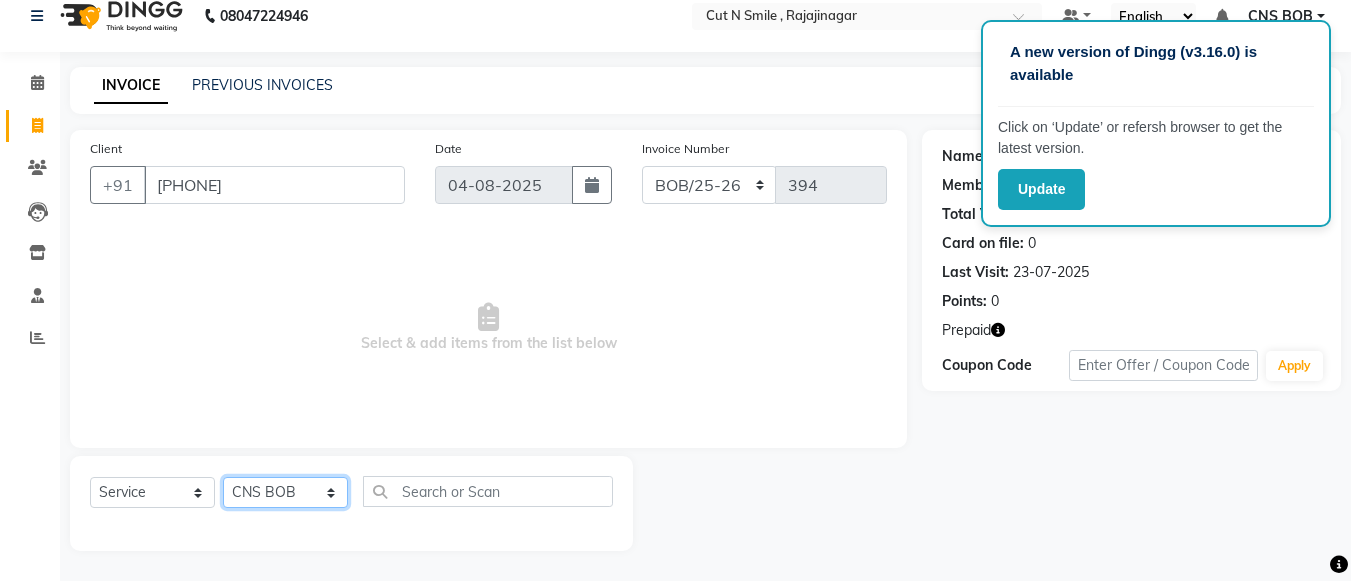 click on "Select Stylist Ali ML Ammu 3R Ankith VN Ash Mohammed 3R Atheek 3R Binitha 3R Bipana 4R CNS BOB  Cut N Smile 17M  Cut N Smile 3R Cut n Smile 4R Cut N Smile 9M Cut N Smile ML Cut N Smile V Fazil Ali 4R Govind VN Hema 4R Jayashree VN Karan VN Love 4R Mani Singh 3R Manu 4R  Muskaan VN Nadeem 4R N D M 4R NDM Alam 4R Noushad VN Pavan 4R Priya BOB Priyanka 3R Rahul 3R Ravi 3R Riya BOB Rohith 4R Roobina 3R Roopa 4R Rubina BOB Sahil Ahmed 3R Sahil Bhatti 4R Sameer 3R Sanajana BOB  Sanjana BOB Sarita VN Shaan 4R Shahid 4R Shakir VN Shanavaaz BOB Shiney 3R Shivu Raj 4R Srijana BOB Sunil Laddi 4R Sunny VN Supriya BOB Sushmitha 4R Vakeel 3R Varas 4R Varas BOB Vishwa VN" 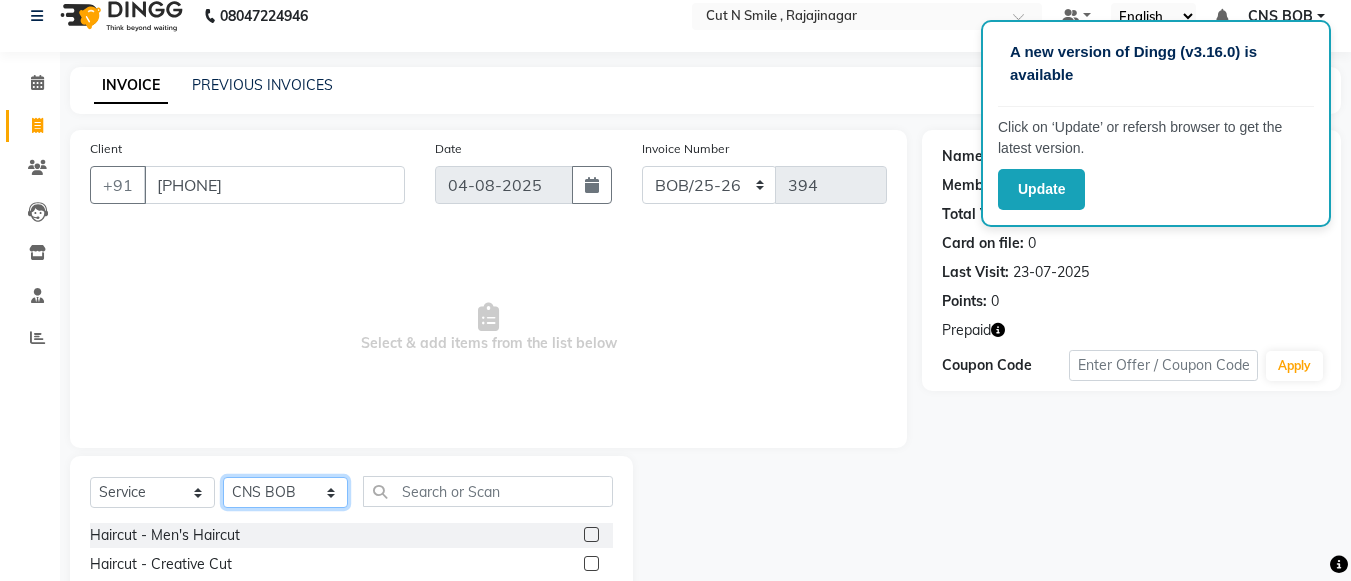 scroll, scrollTop: 220, scrollLeft: 0, axis: vertical 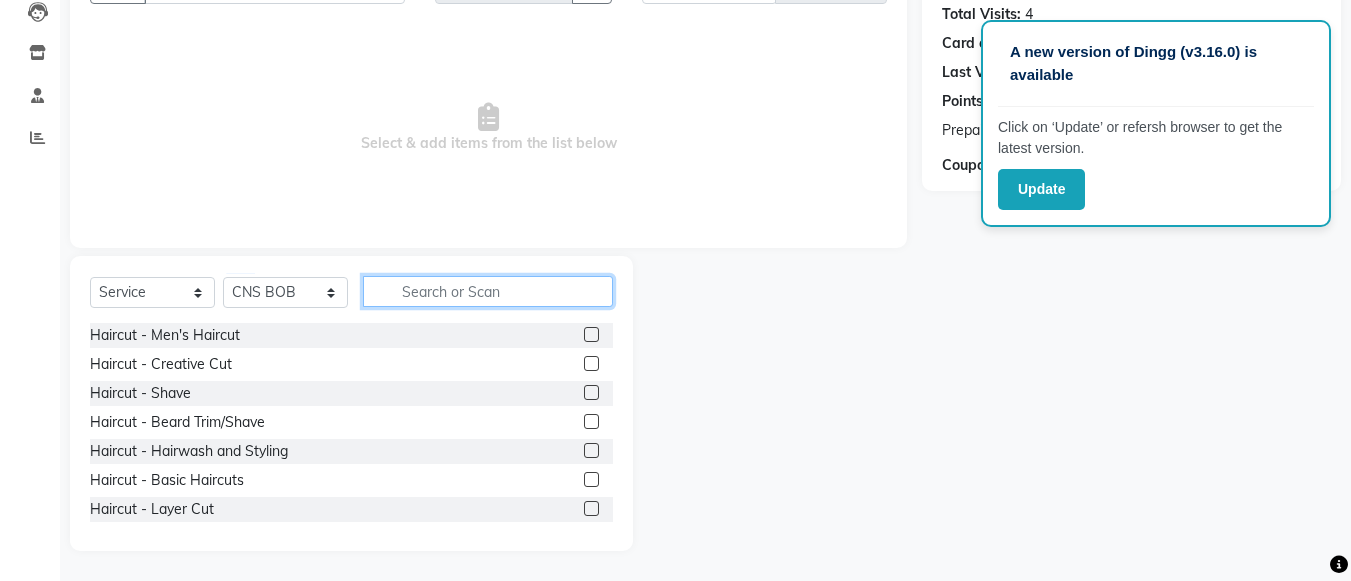 click 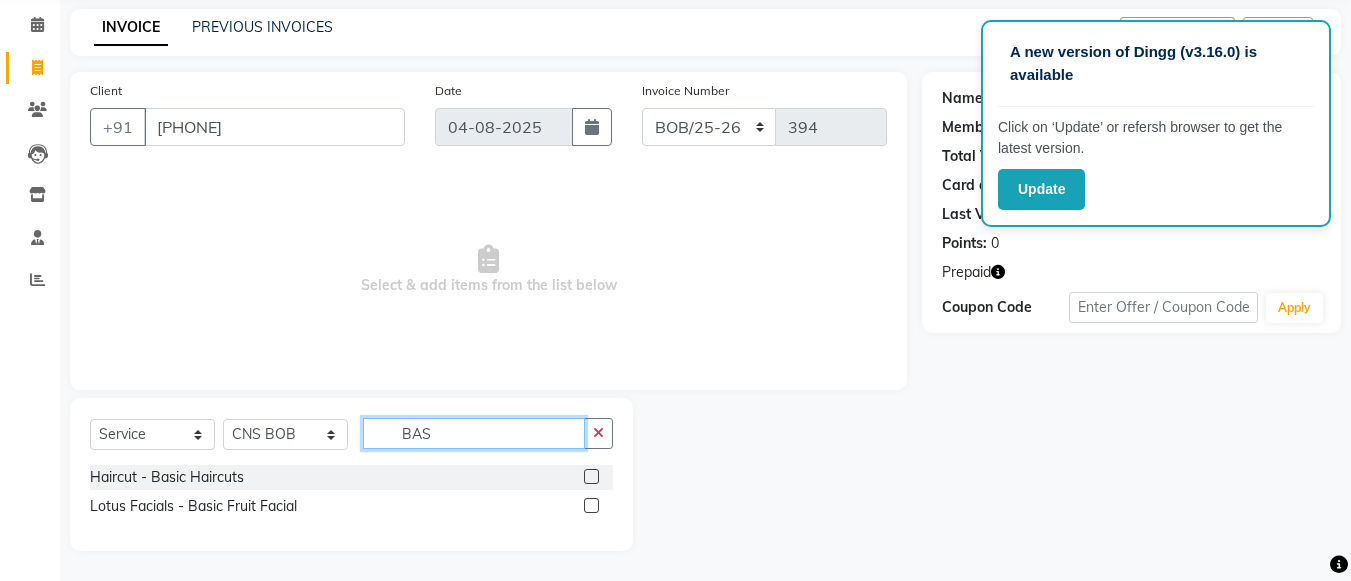 scroll, scrollTop: 78, scrollLeft: 0, axis: vertical 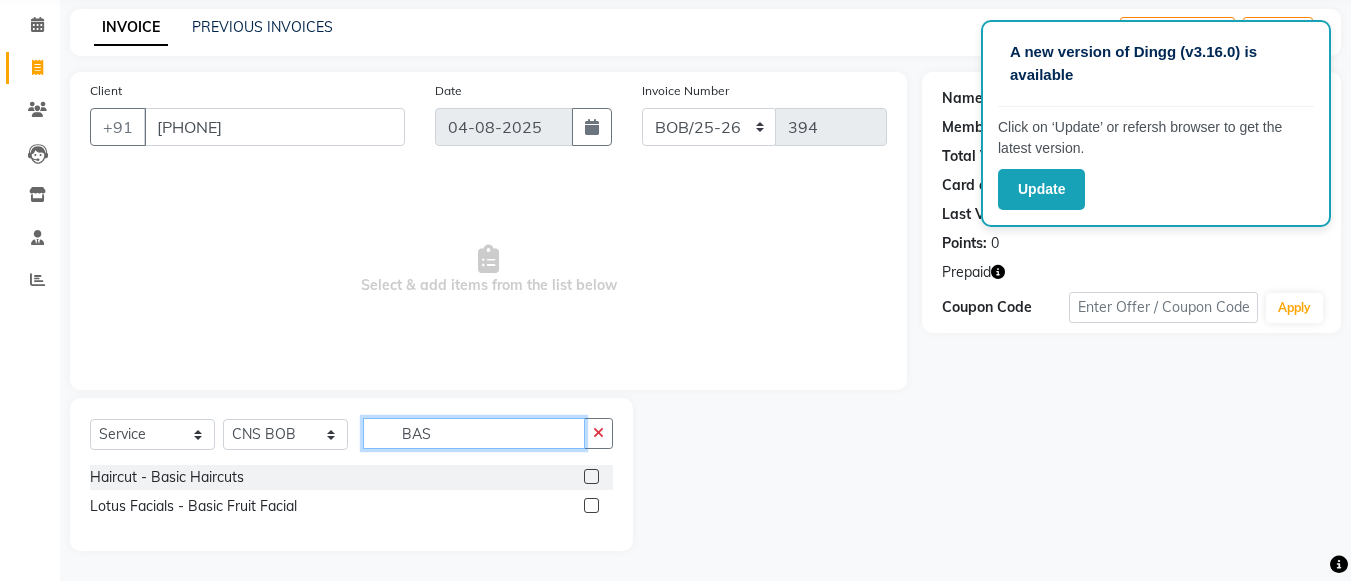 type on "BAS" 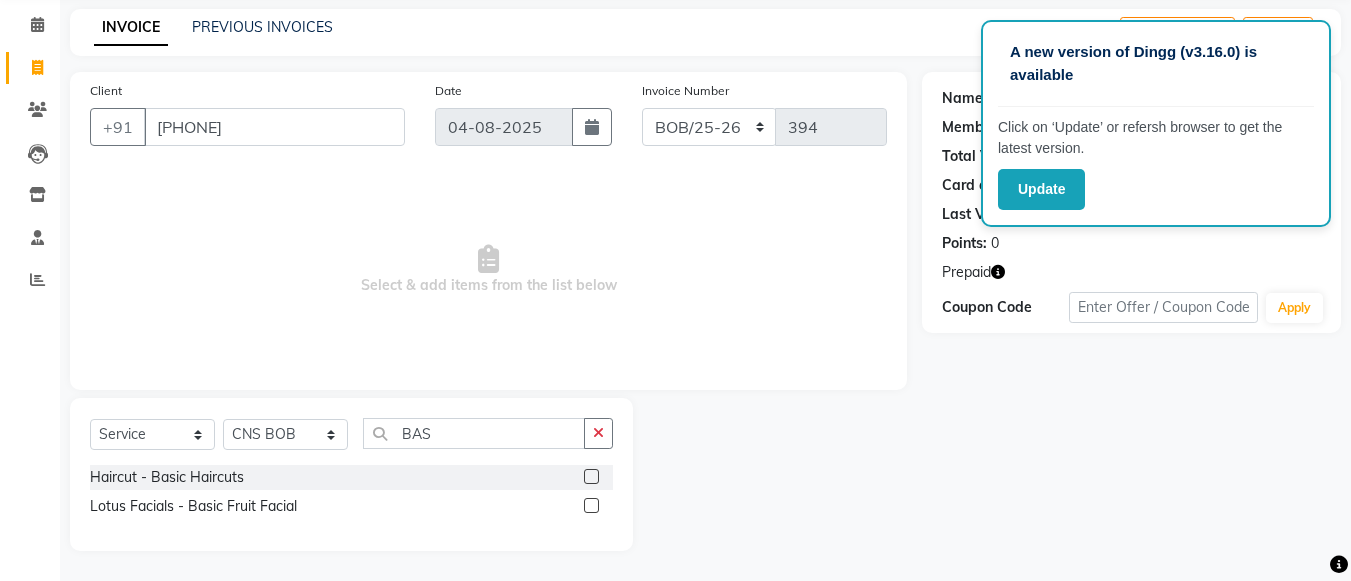 click 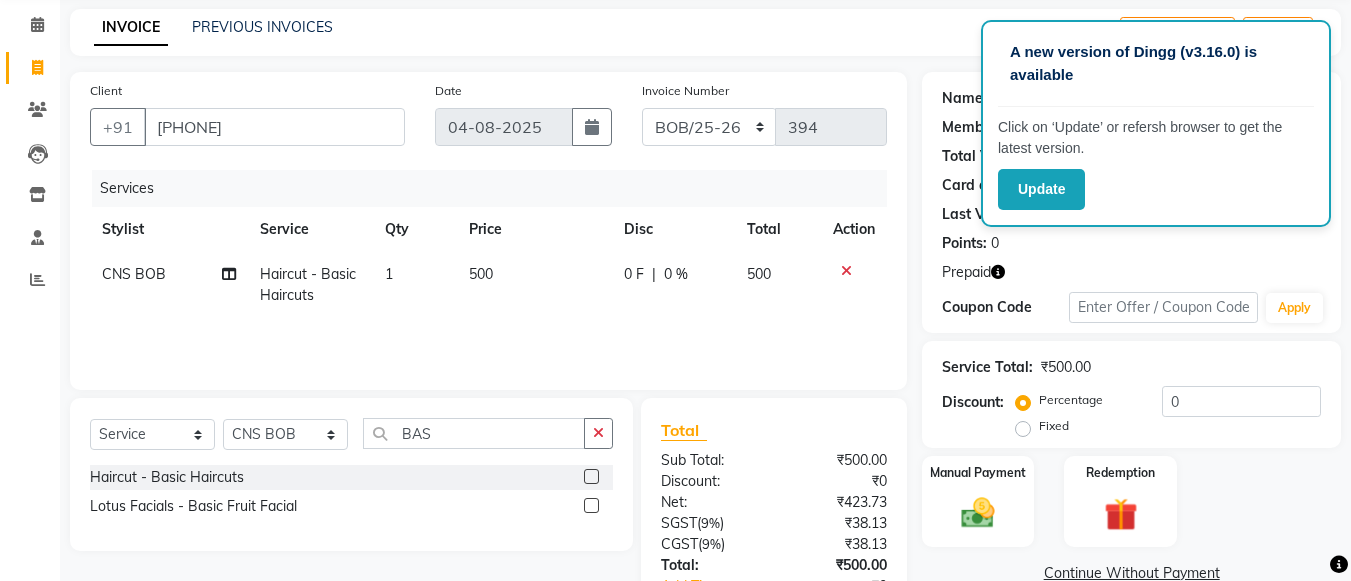 click 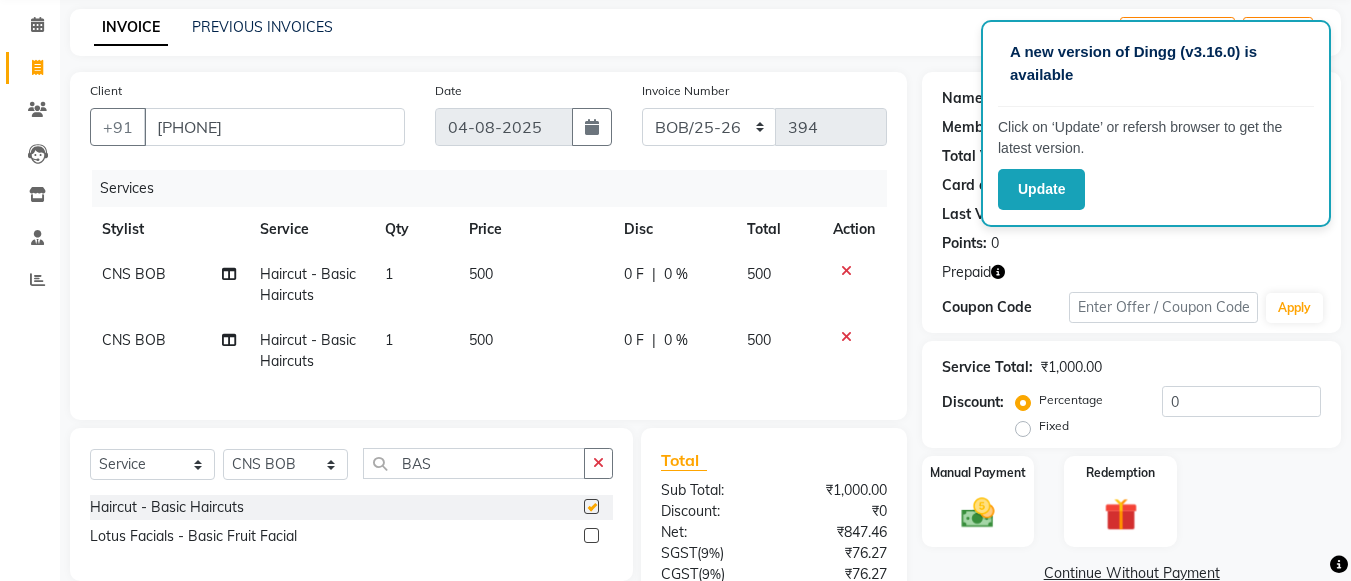 checkbox on "false" 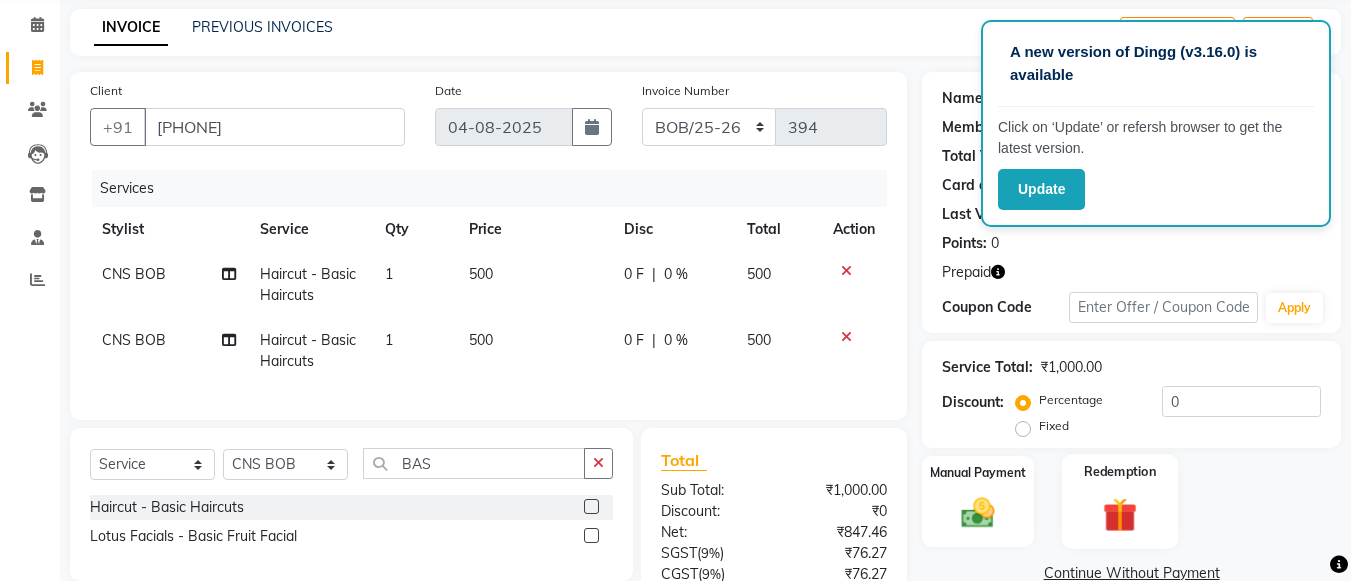 click 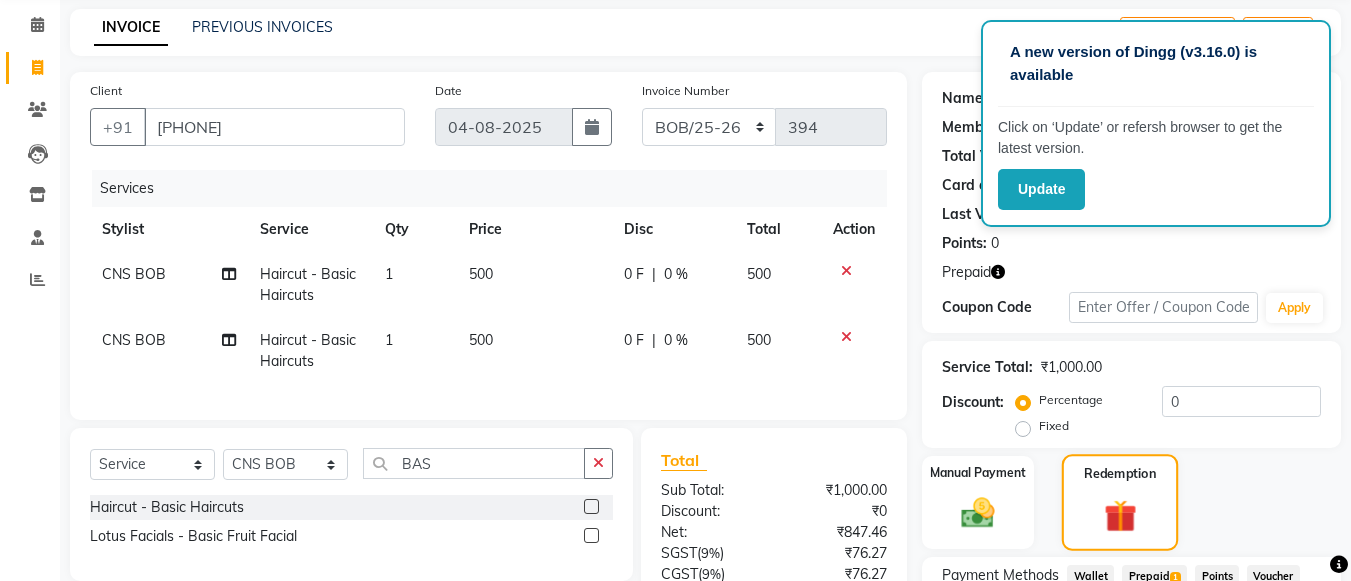 scroll, scrollTop: 264, scrollLeft: 0, axis: vertical 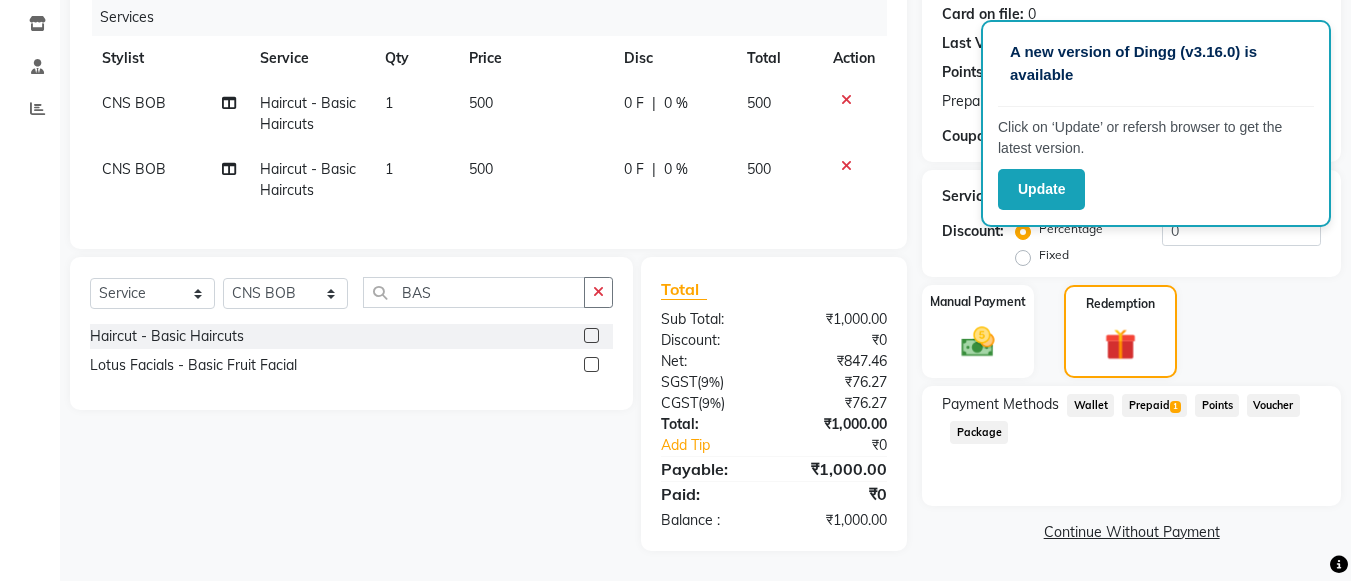 click on "Prepaid  1" 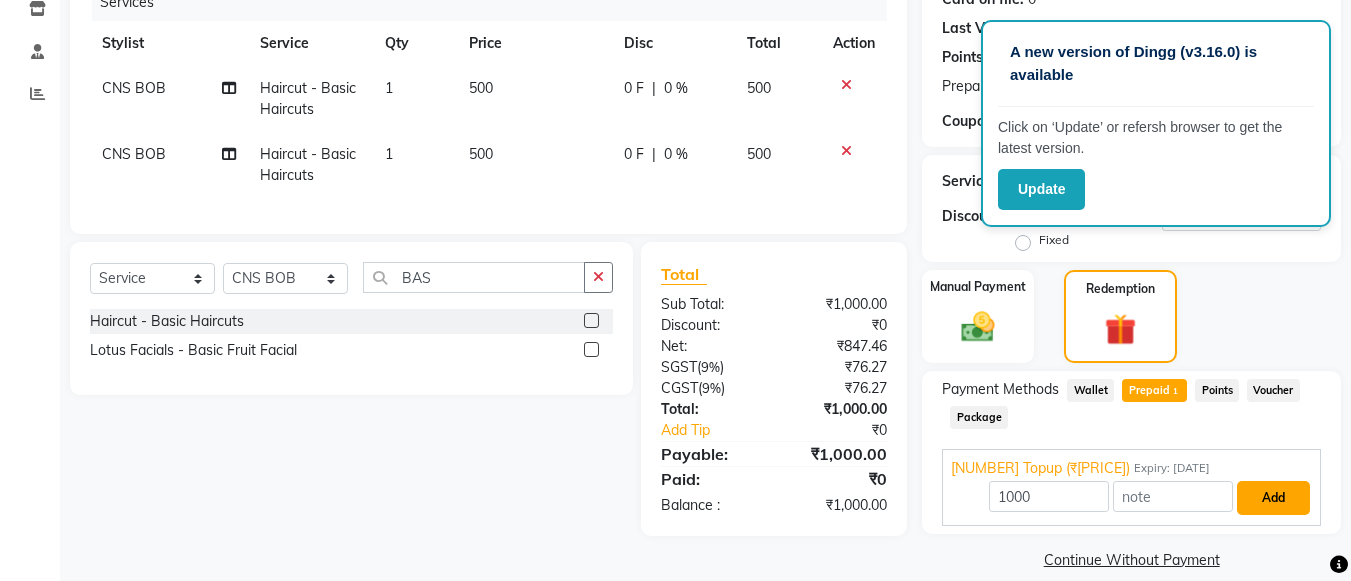 click on "Add" at bounding box center (1273, 498) 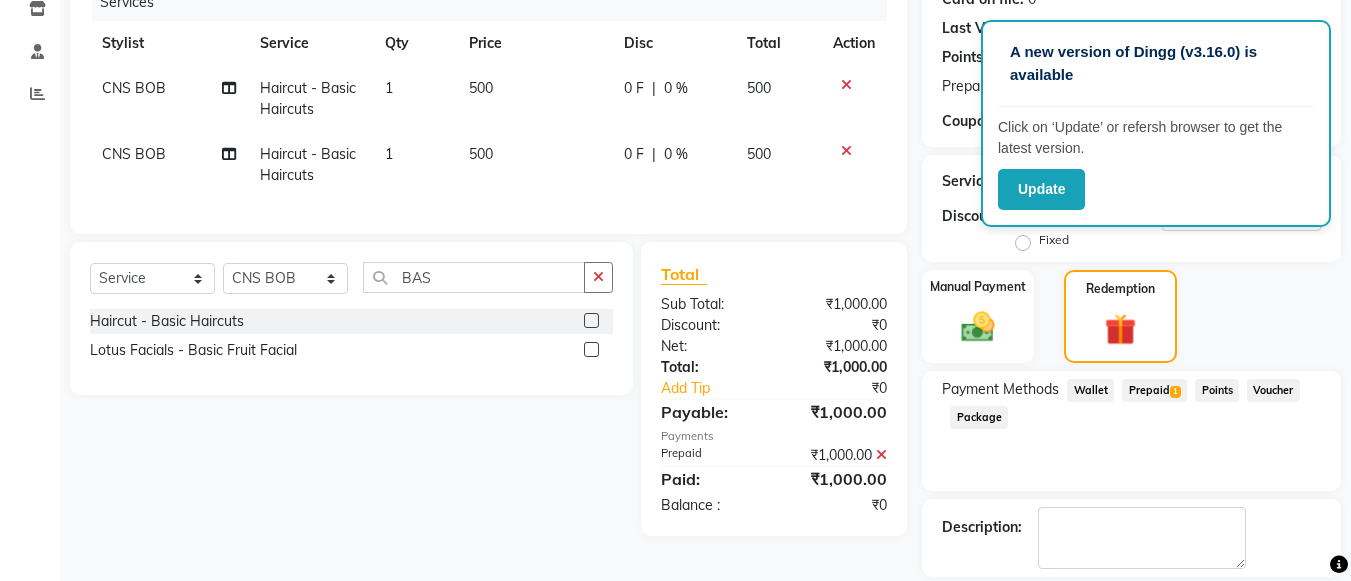 scroll, scrollTop: 358, scrollLeft: 0, axis: vertical 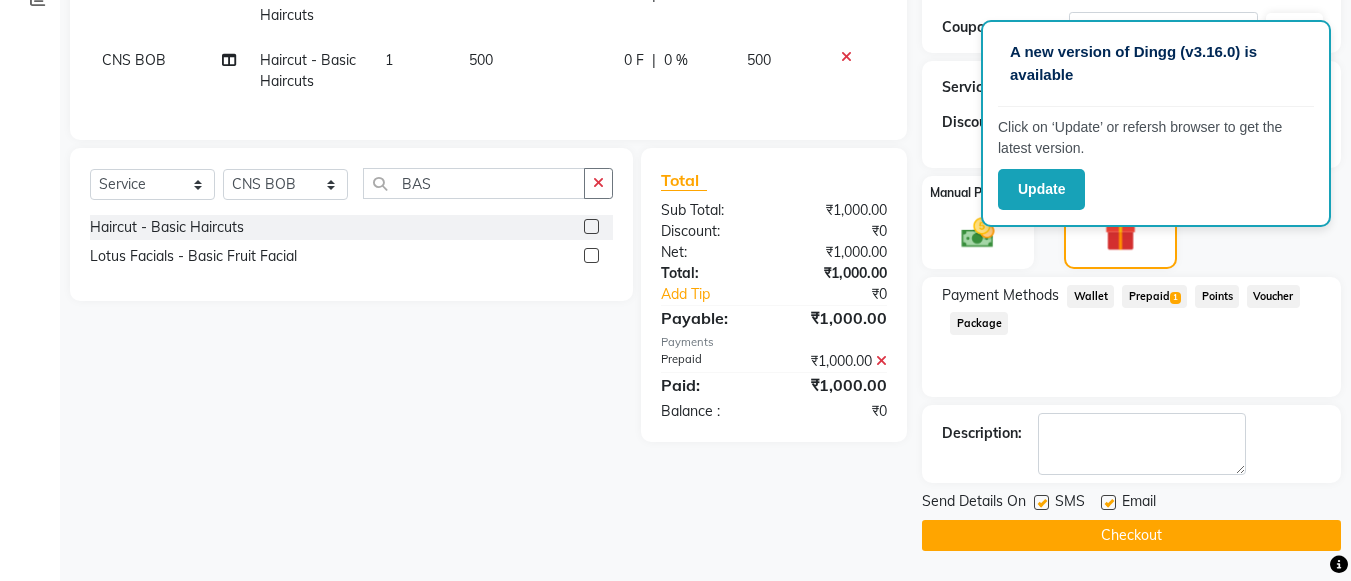 click on "Checkout" 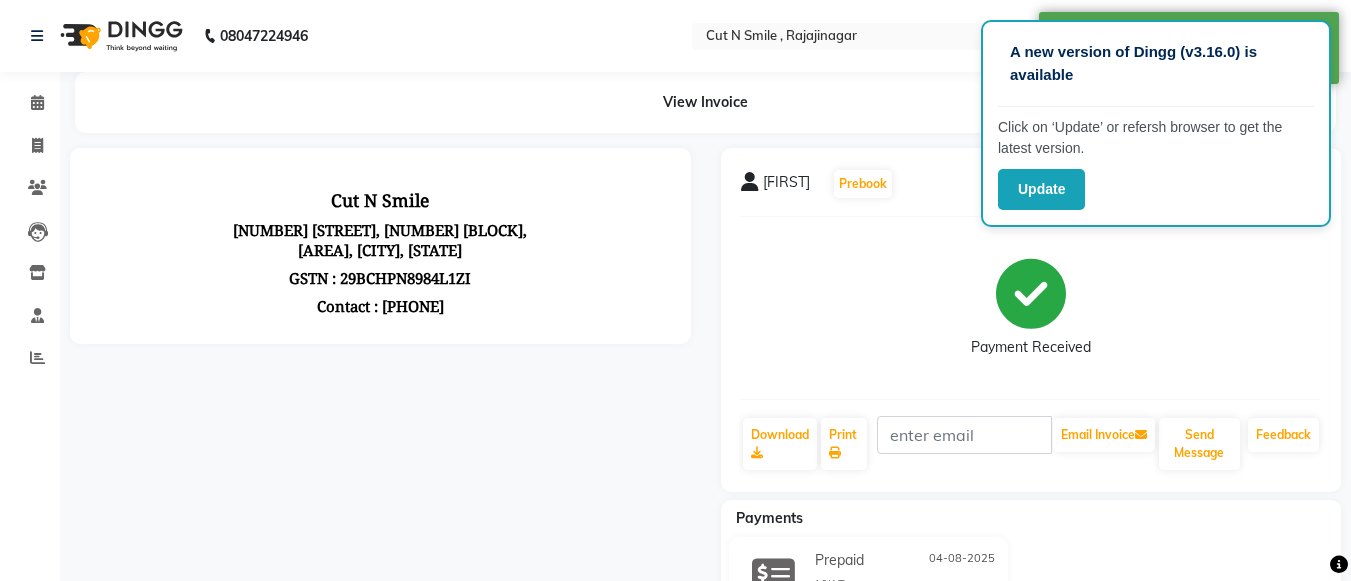 scroll, scrollTop: 0, scrollLeft: 0, axis: both 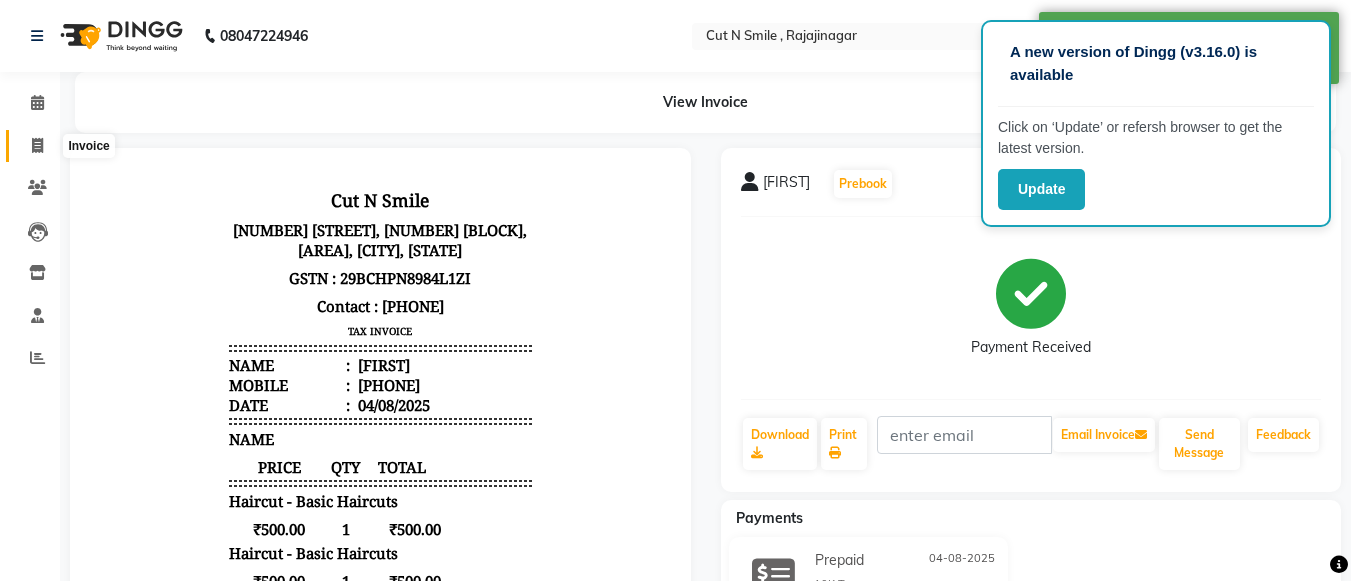 click 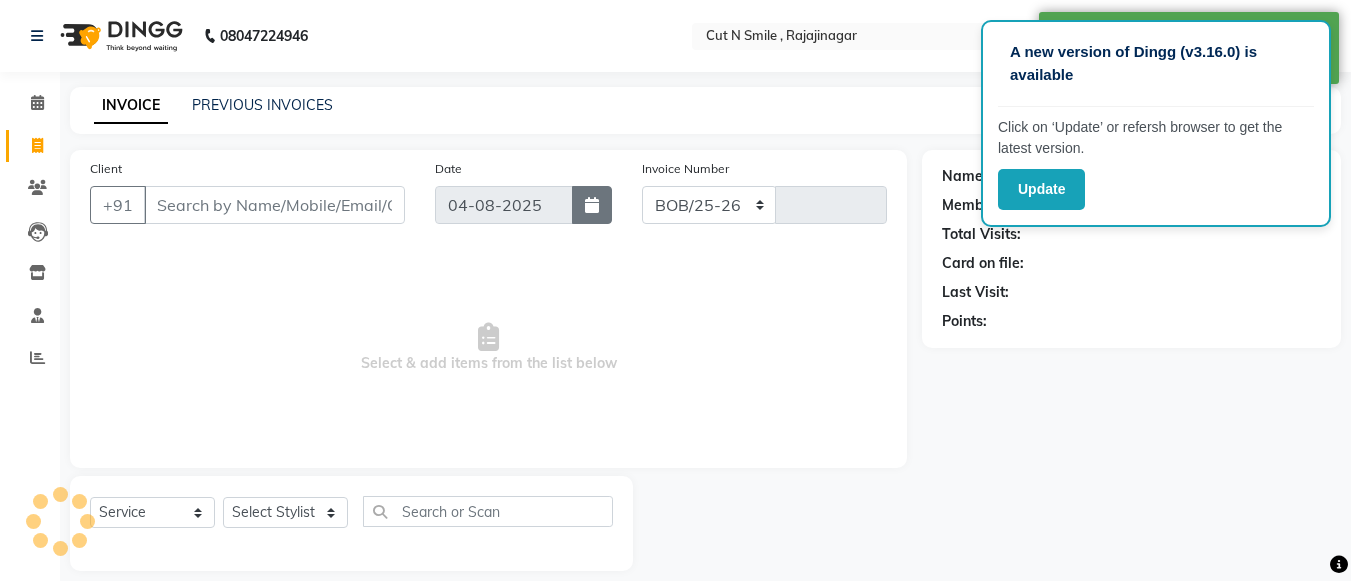 select on "7187" 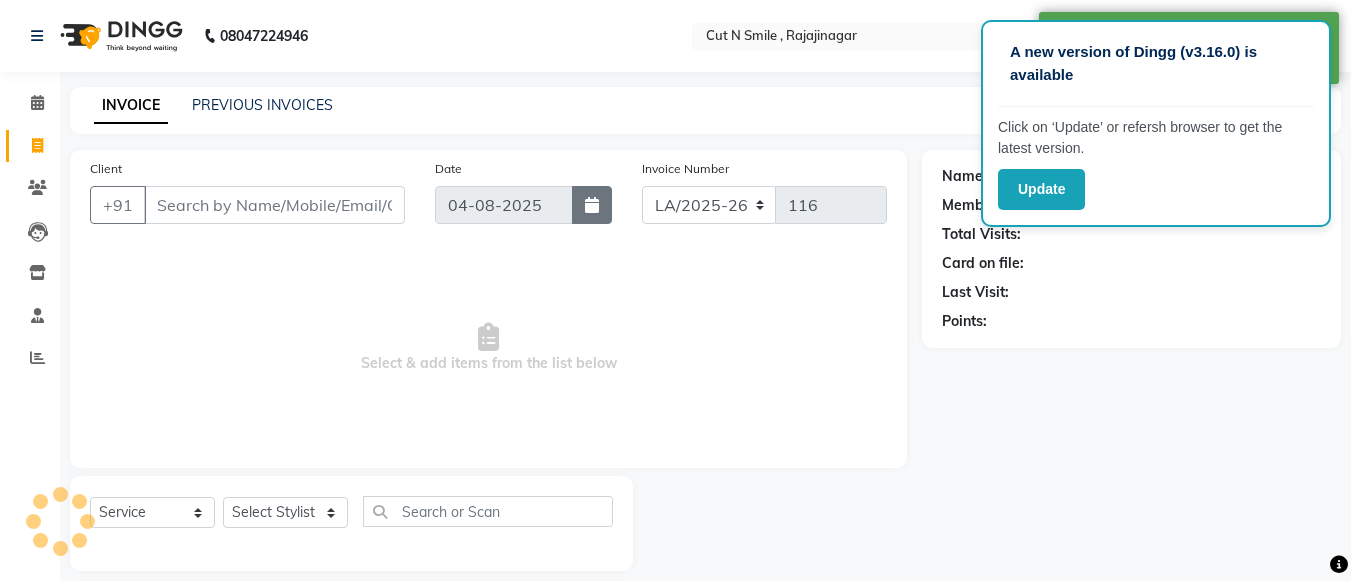 scroll, scrollTop: 20, scrollLeft: 0, axis: vertical 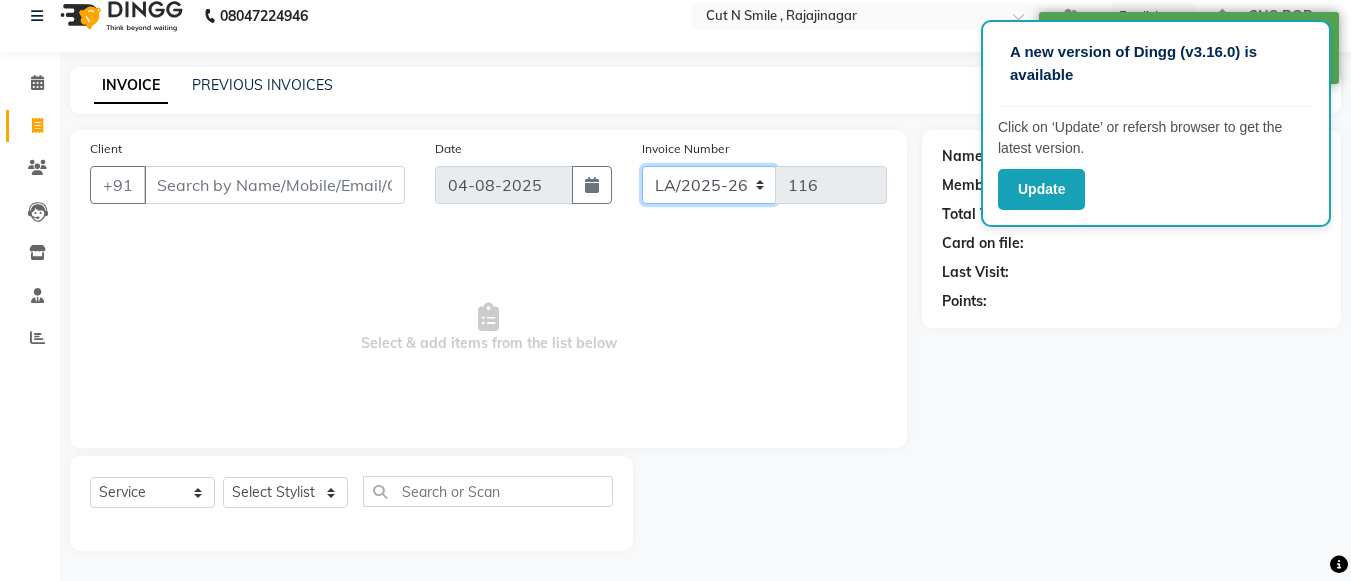 drag, startPoint x: 702, startPoint y: 180, endPoint x: 703, endPoint y: 219, distance: 39.012817 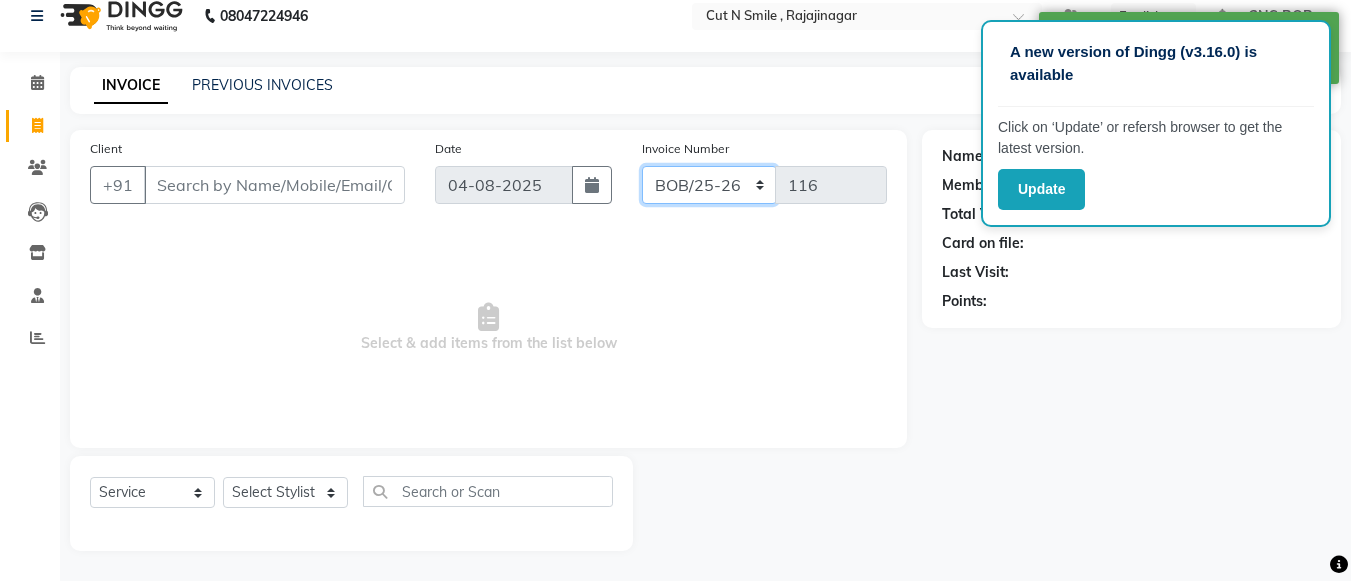 click on "BOB/25-26 LA/2025-26 SH/25 CH/25 SA/25" 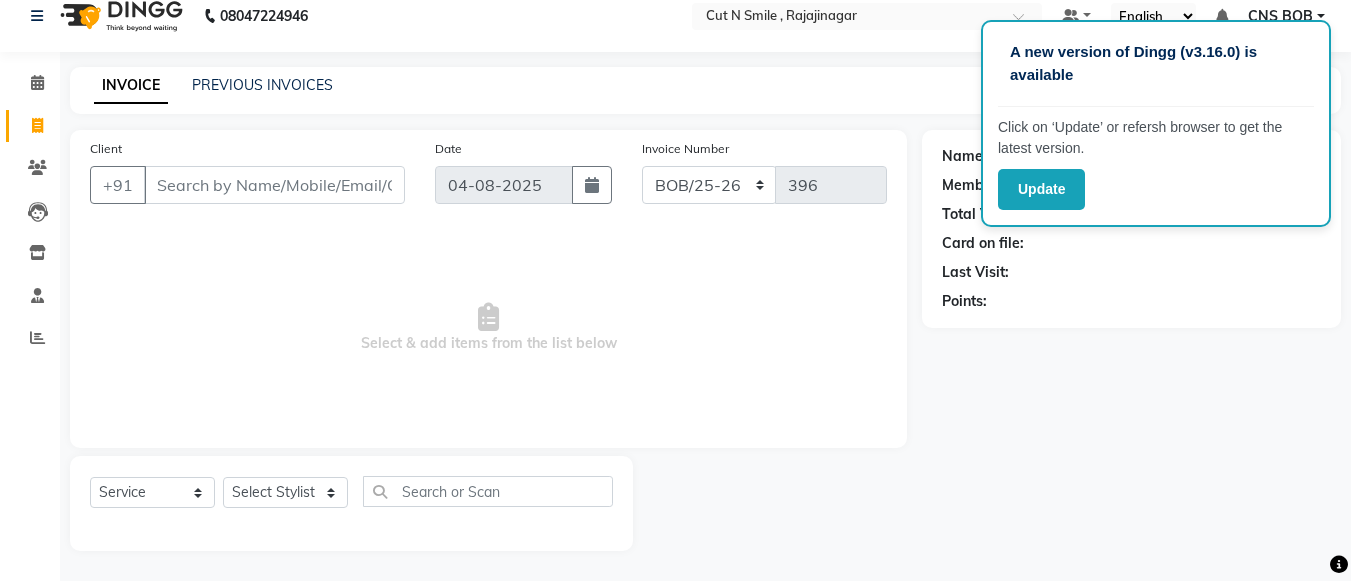 click on "Select & add items from the list below" at bounding box center [488, 328] 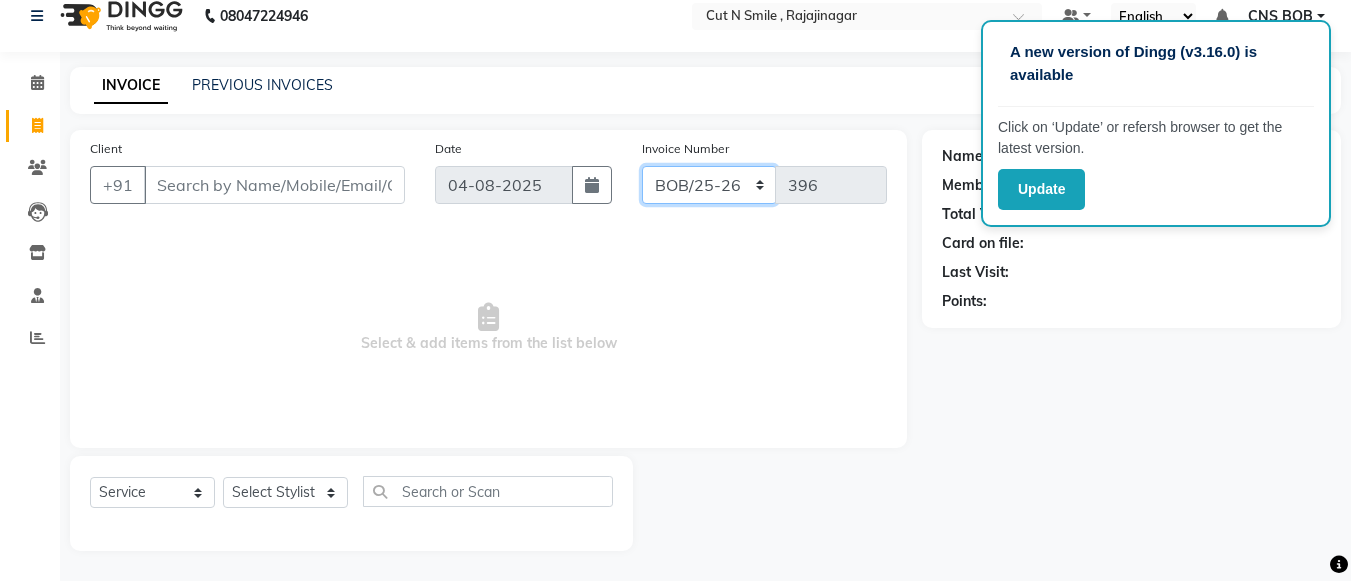 click on "BOB/25-26 LA/2025-26 SH/25 CH/25 SA/25" 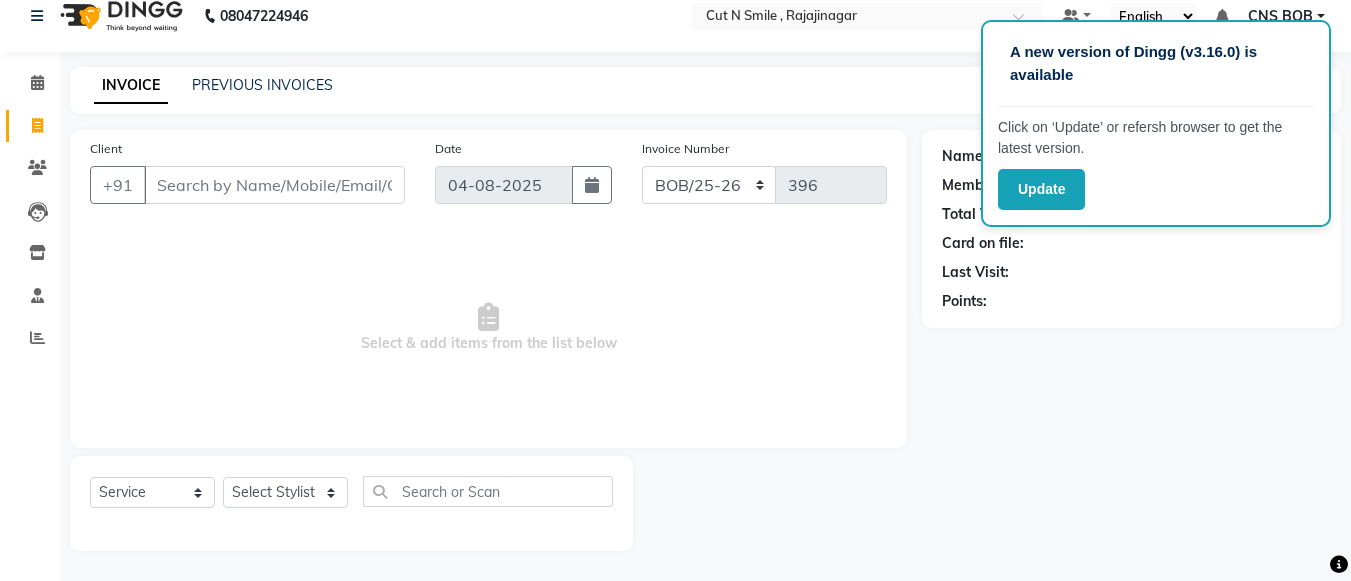 click on "Select & add items from the list below" at bounding box center (488, 328) 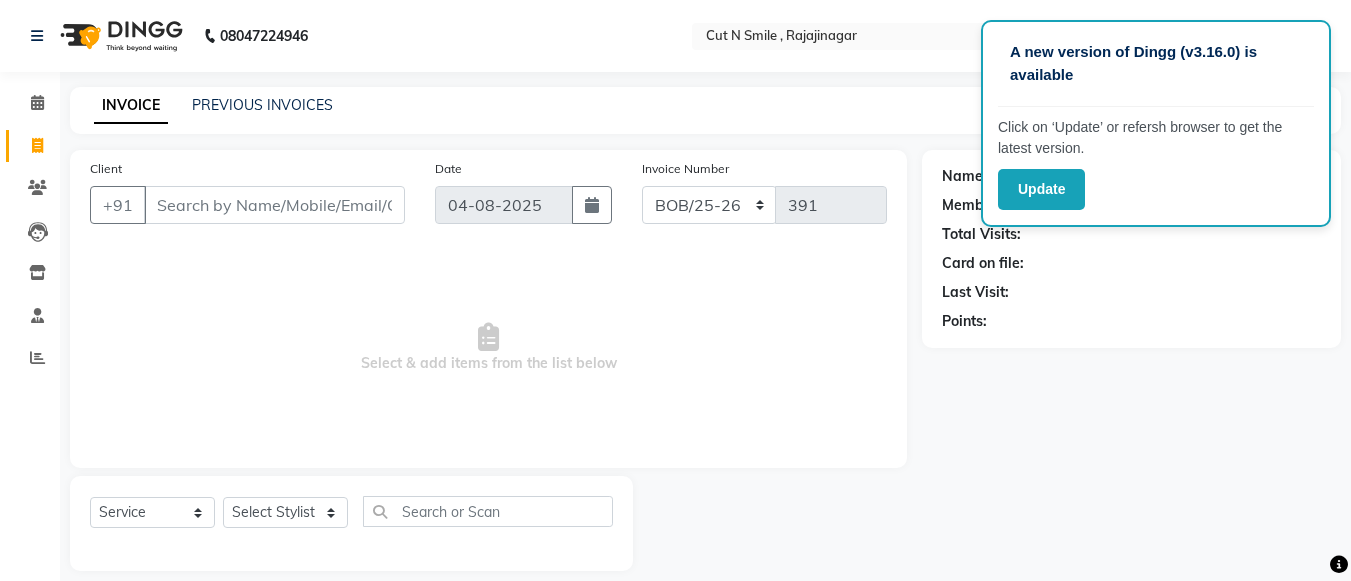 select on "service" 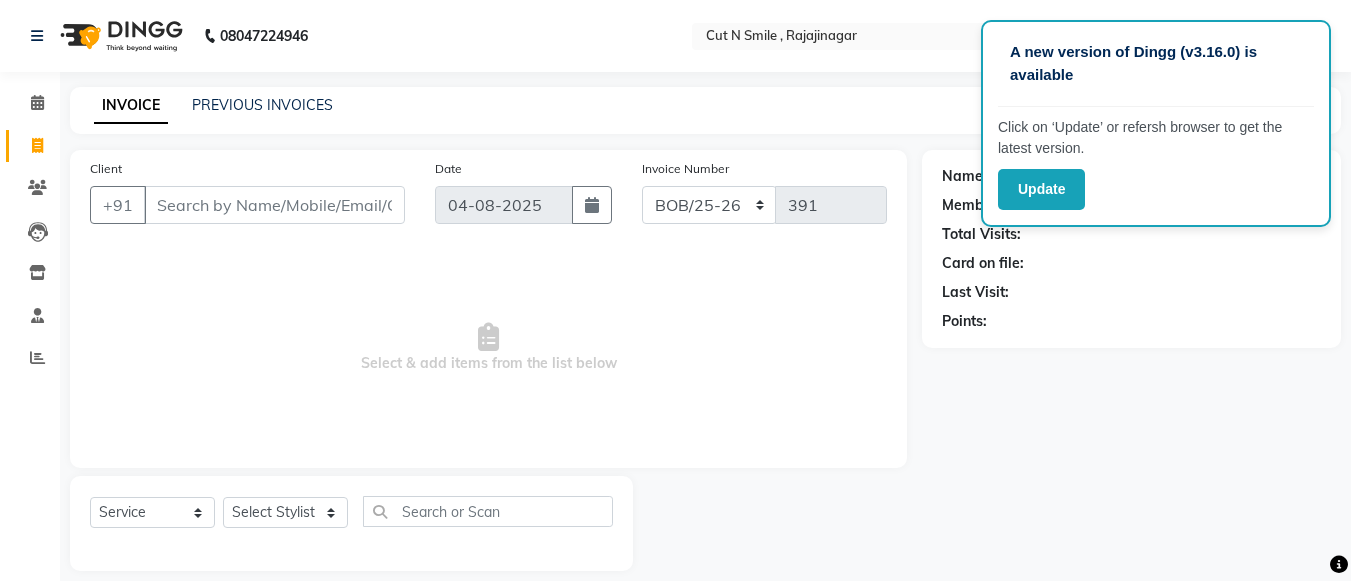 scroll, scrollTop: 0, scrollLeft: 0, axis: both 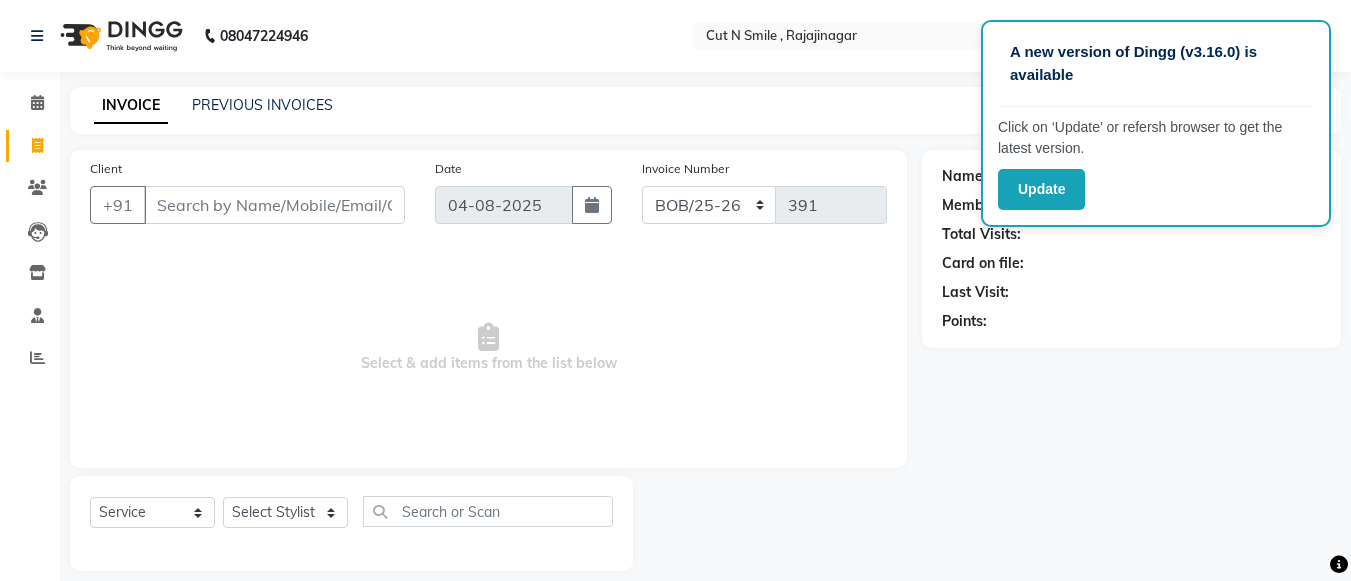 click on "Select & add items from the list below" at bounding box center (488, 348) 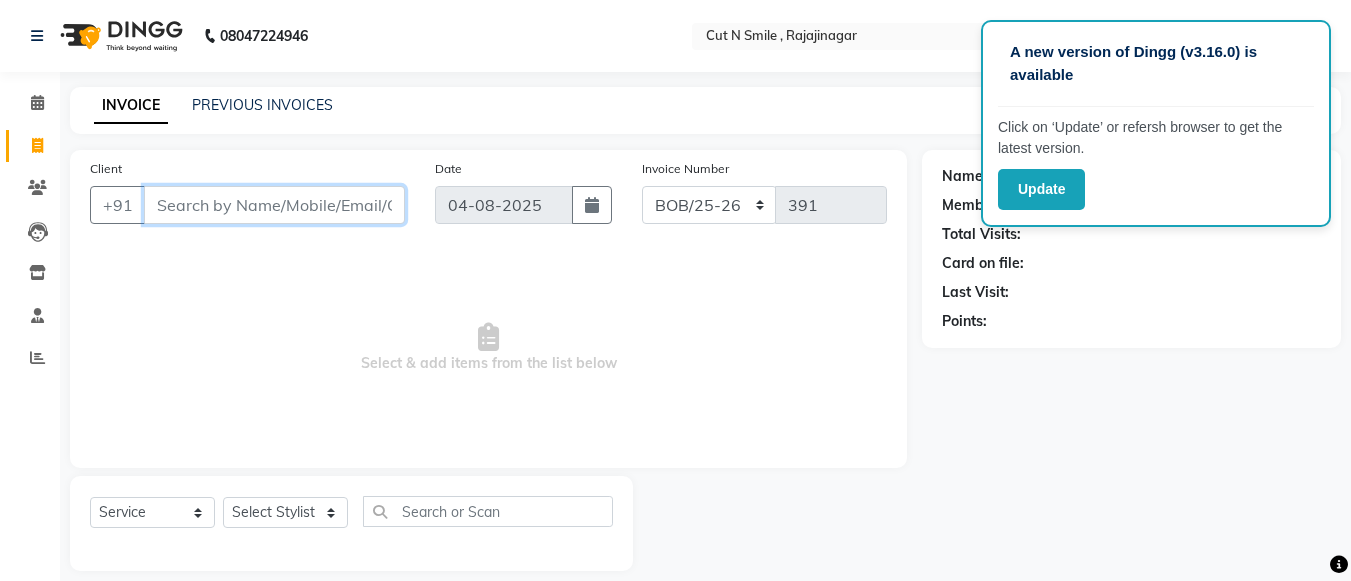 click on "Client" at bounding box center [274, 205] 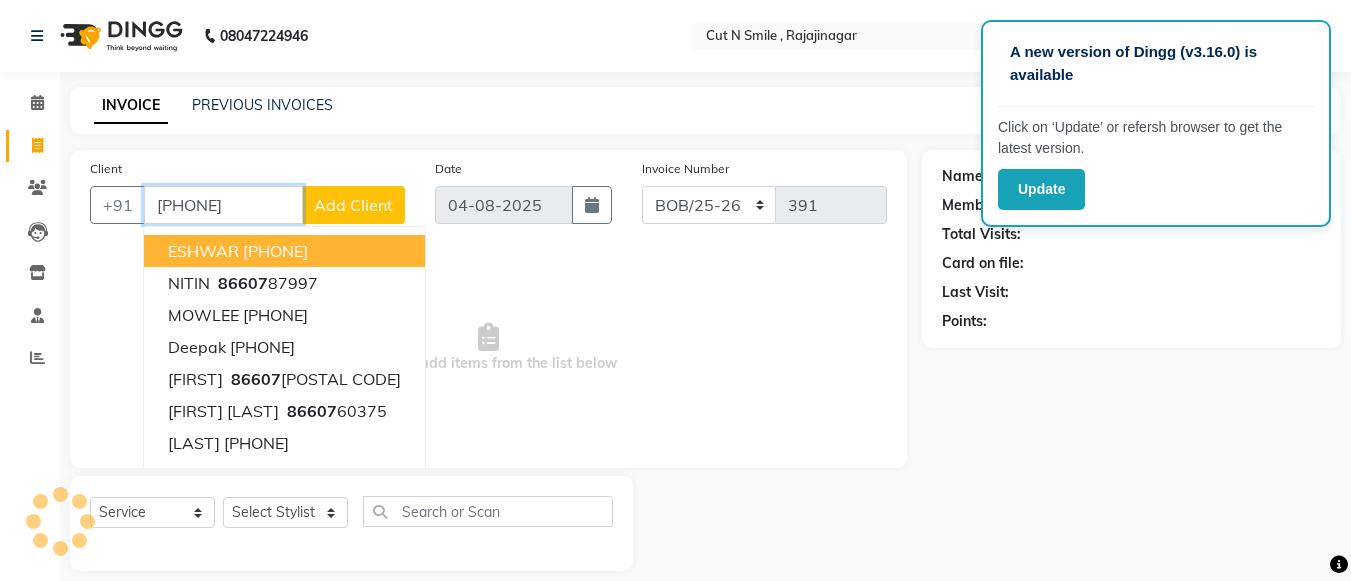 type on "8660779577" 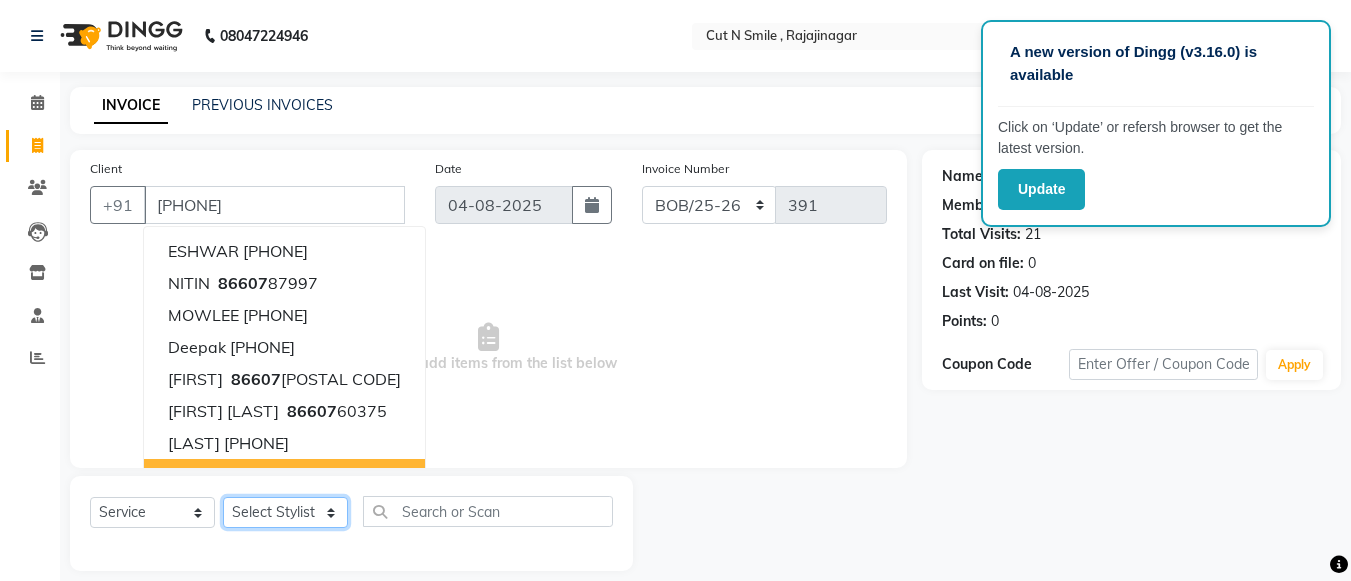 click on "Select Stylist Ali ML Ammu 3R Ankith VN Ash Mohammed 3R Atheek 3R Binitha 3R Bipana 4R CNS BOB  Cut N Smile 17M  Cut N Smile 3R Cut n Smile 4R Cut N Smile 9M Cut N Smile ML Cut N Smile V Fazil Ali 4R Govind VN Hema 4R Jayashree VN Karan VN Love 4R Mani Singh 3R Manu 4R  Muskaan VN Nadeem 4R N D M 4R NDM Alam 4R Noushad VN Pavan 4R Priya BOB Priyanka 3R Rahul 3R Ravi 3R Riya BOB Rohith 4R Roobina 3R Roopa 4R Rubina BOB Sahil Ahmed 3R Sahil Bhatti 4R Sameer 3R Sanajana BOB  Sanjana BOB Sarita VN Shaan 4R Shahid 4R Shakir VN Shanavaaz BOB Shiney 3R Shivu Raj 4R Srijana BOB Sunil Laddi 4R Sunny VN Supriya BOB Sushmitha 4R Vakeel 3R Varas 4R Varas BOB Vishwa VN" 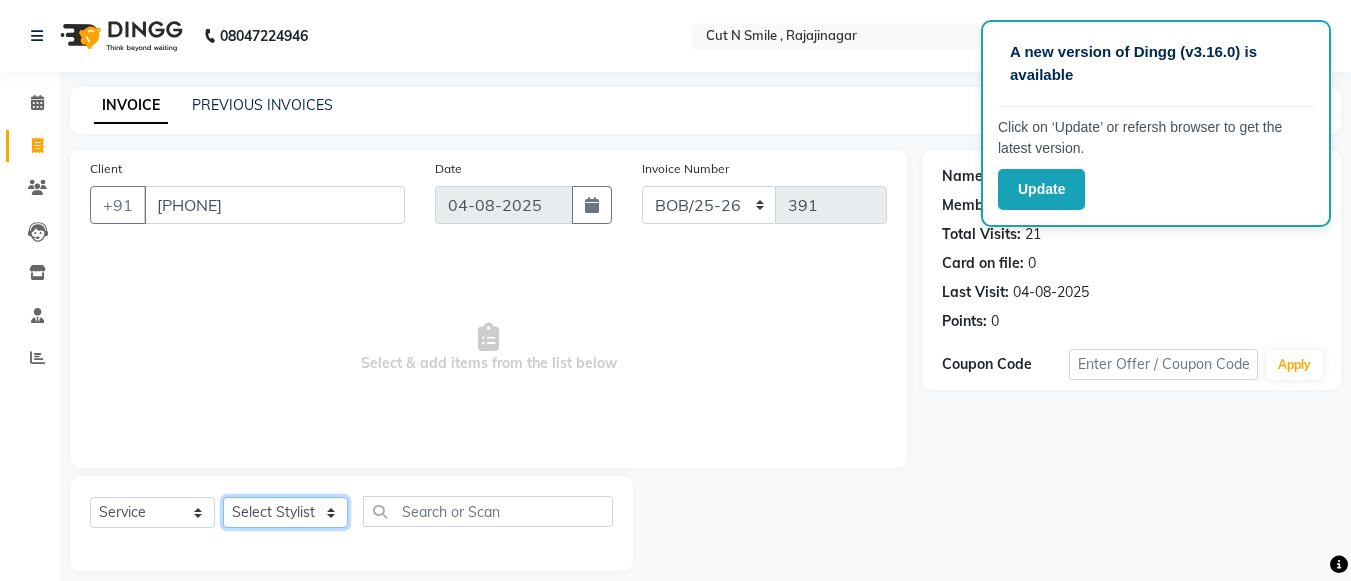 select on "76423" 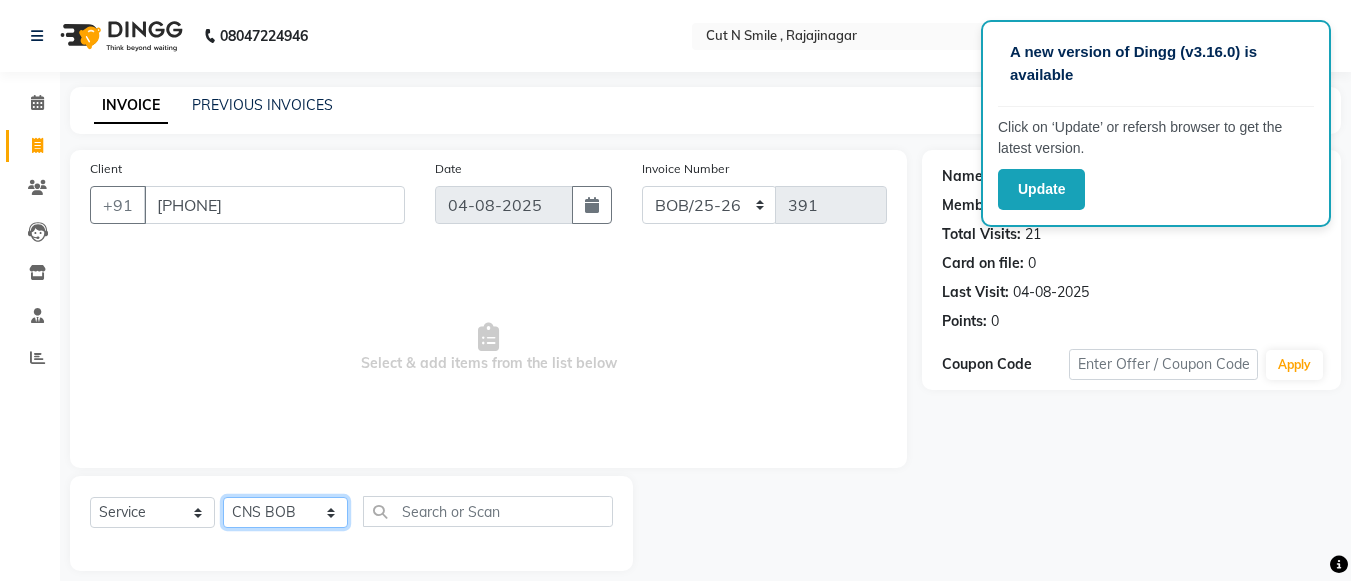 click on "Select Stylist Ali ML Ammu 3R Ankith VN Ash Mohammed 3R Atheek 3R Binitha 3R Bipana 4R CNS BOB  Cut N Smile 17M  Cut N Smile 3R Cut n Smile 4R Cut N Smile 9M Cut N Smile ML Cut N Smile V Fazil Ali 4R Govind VN Hema 4R Jayashree VN Karan VN Love 4R Mani Singh 3R Manu 4R  Muskaan VN Nadeem 4R N D M 4R NDM Alam 4R Noushad VN Pavan 4R Priya BOB Priyanka 3R Rahul 3R Ravi 3R Riya BOB Rohith 4R Roobina 3R Roopa 4R Rubina BOB Sahil Ahmed 3R Sahil Bhatti 4R Sameer 3R Sanajana BOB  Sanjana BOB Sarita VN Shaan 4R Shahid 4R Shakir VN Shanavaaz BOB Shiney 3R Shivu Raj 4R Srijana BOB Sunil Laddi 4R Sunny VN Supriya BOB Sushmitha 4R Vakeel 3R Varas 4R Varas BOB Vishwa VN" 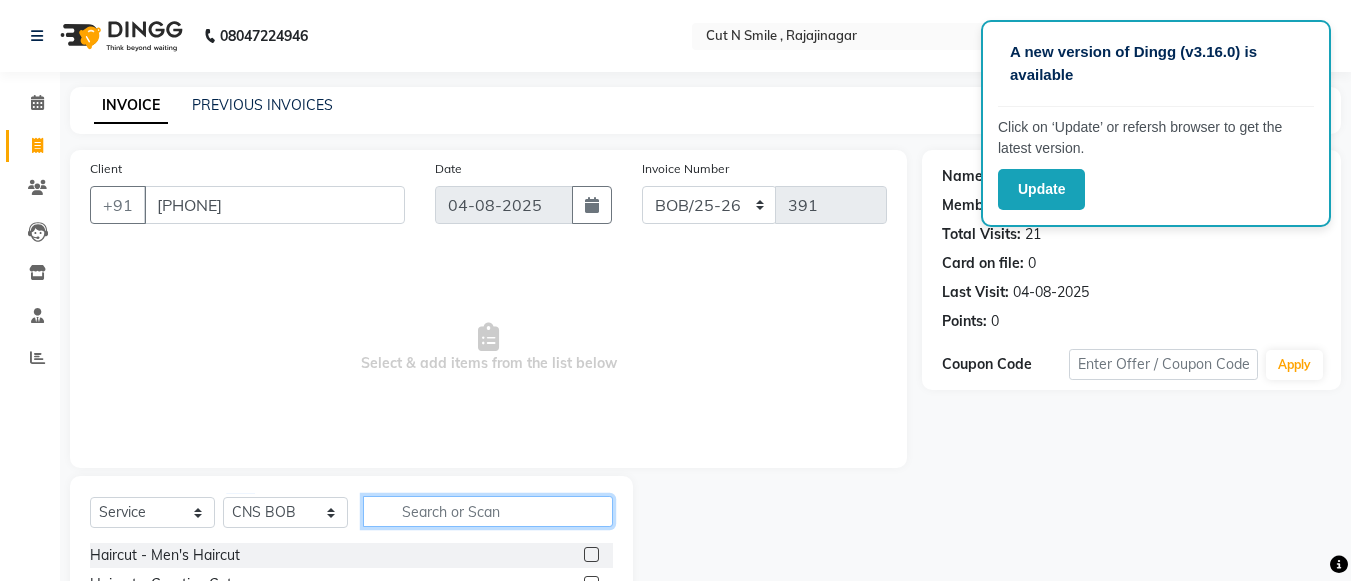 click 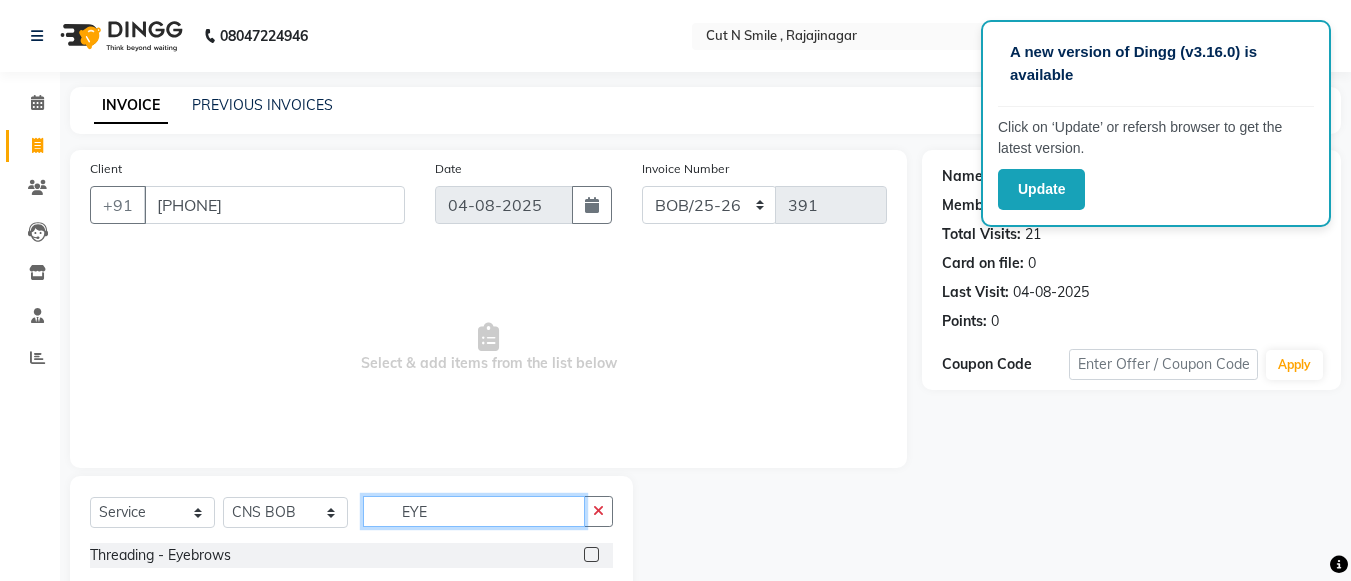 type on "EYE" 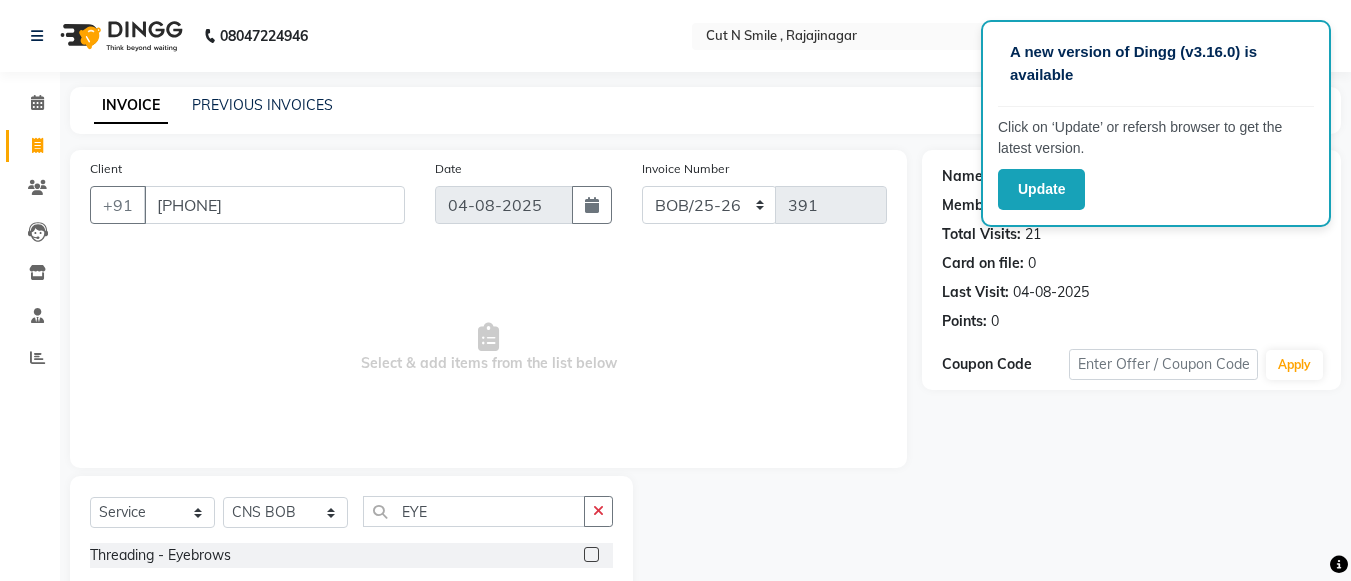click 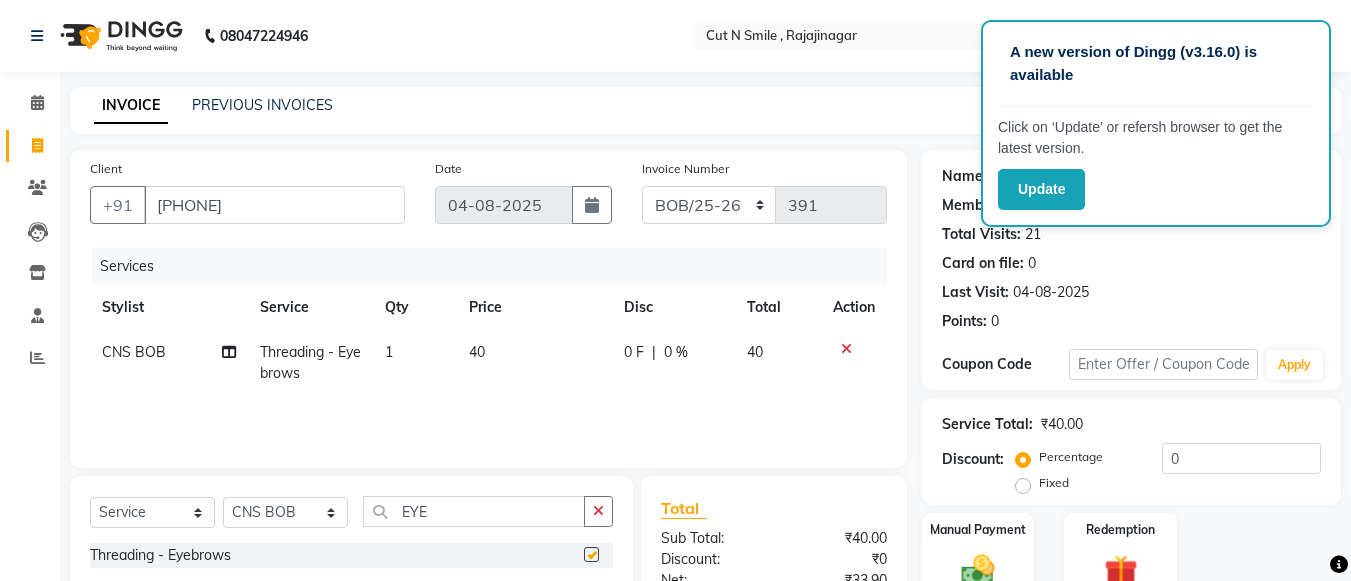 checkbox on "false" 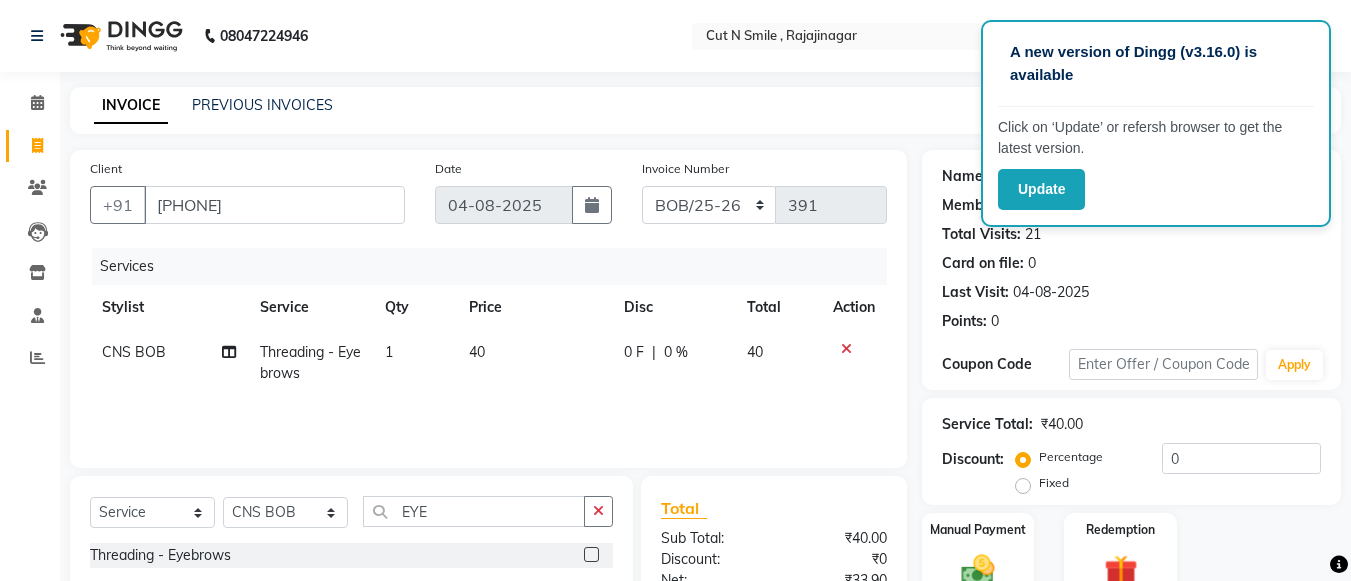 click on "40" 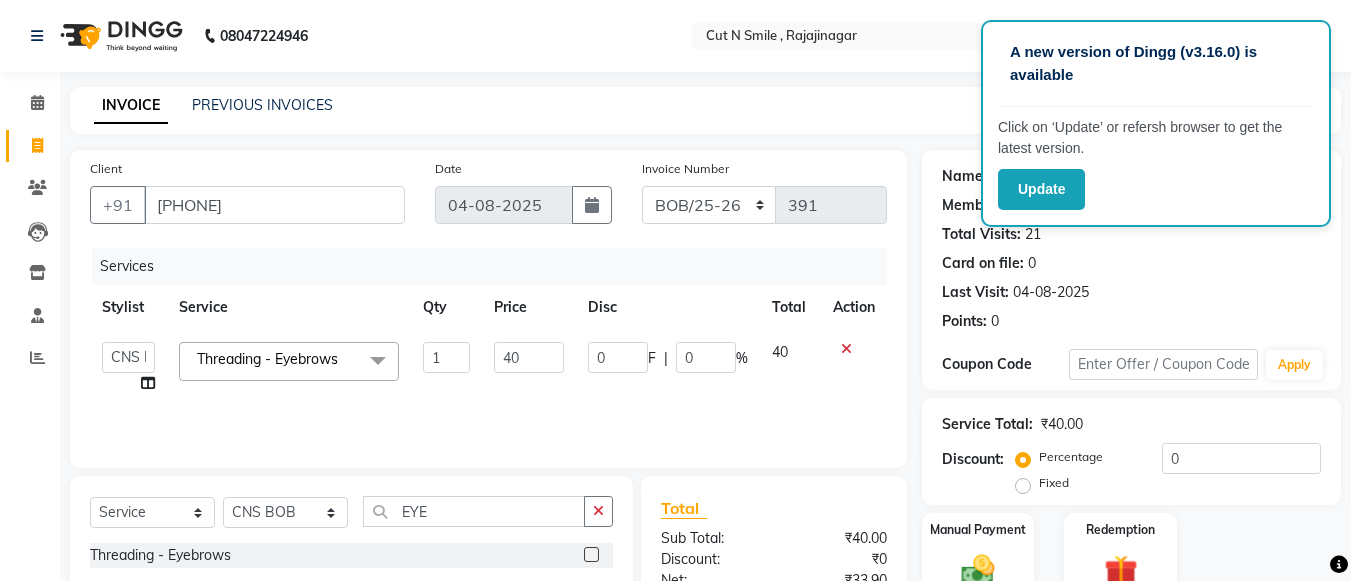 click on "40" 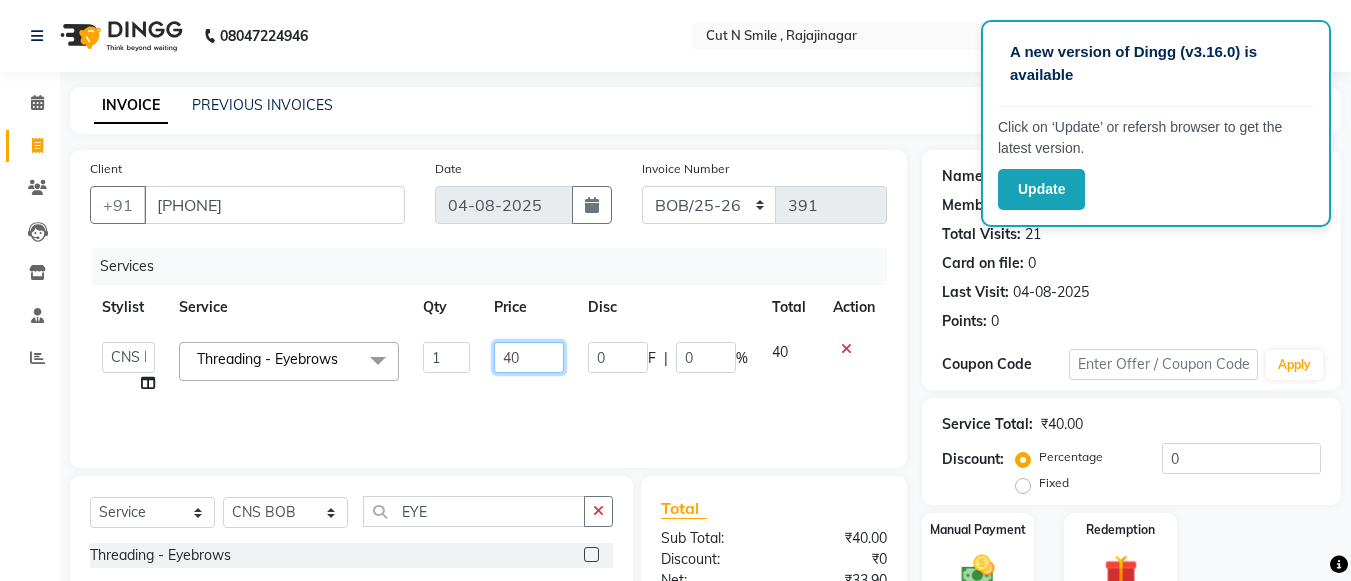 click on "40" 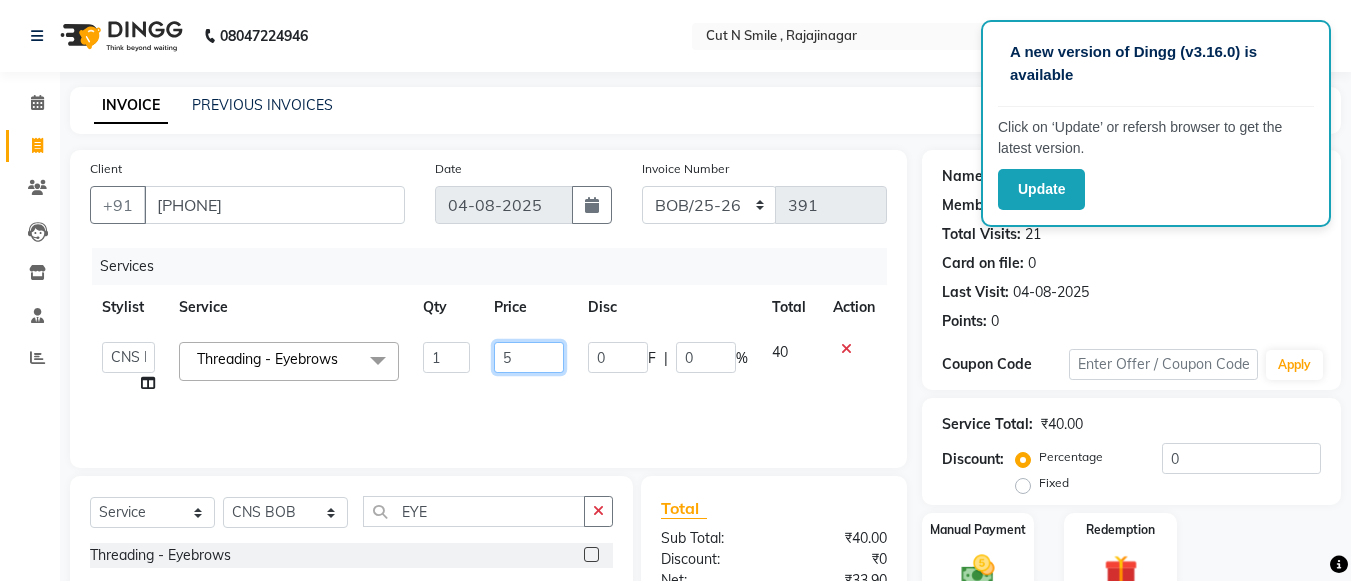 type on "50" 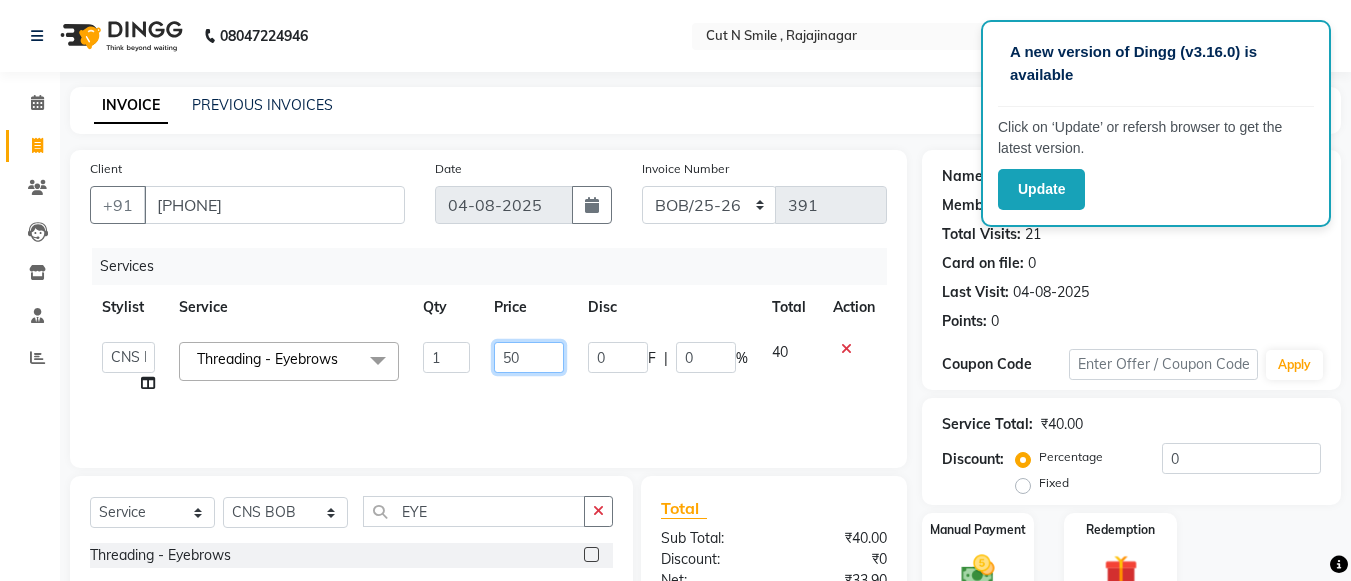 scroll, scrollTop: 219, scrollLeft: 0, axis: vertical 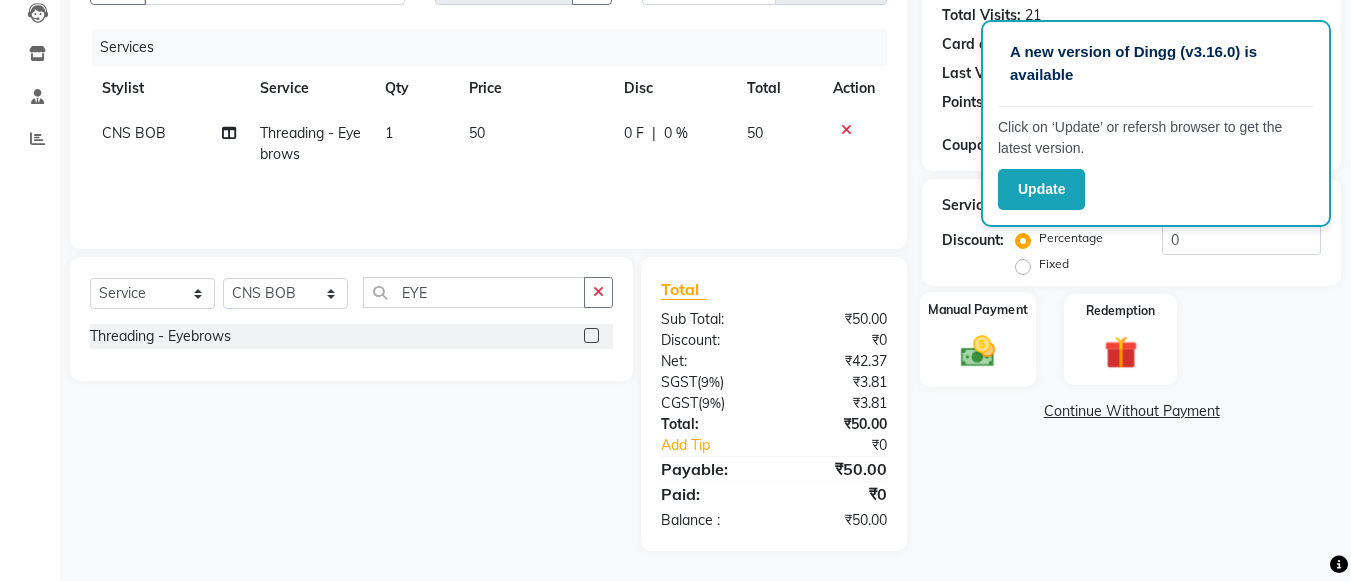 click 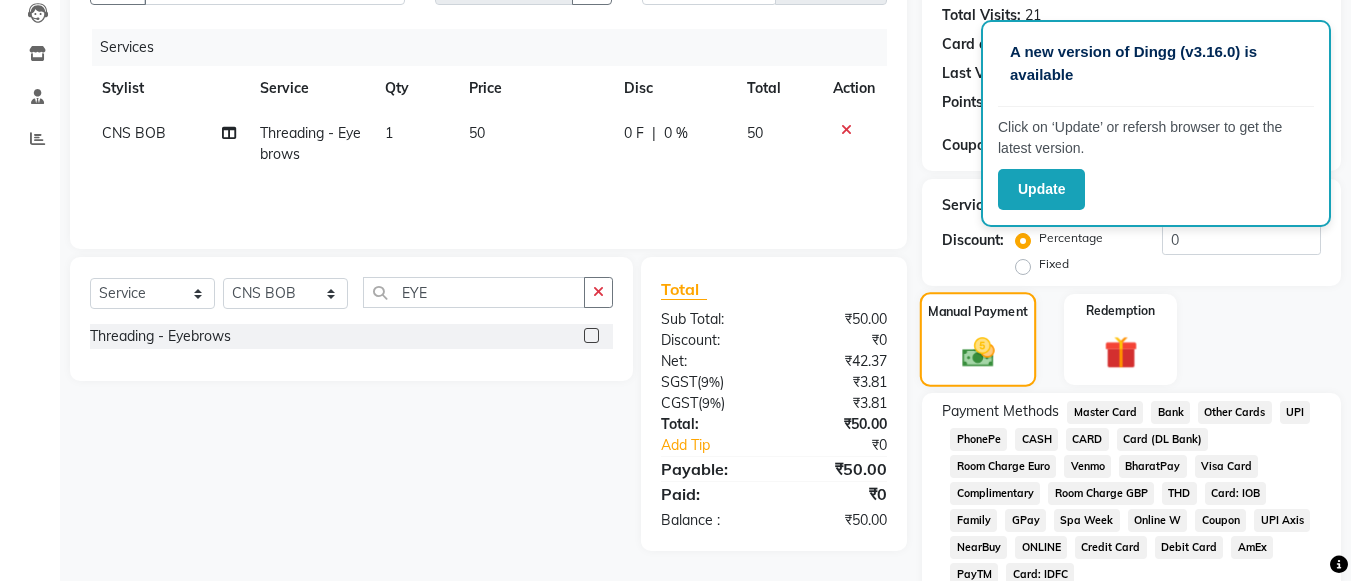 scroll, scrollTop: 307, scrollLeft: 0, axis: vertical 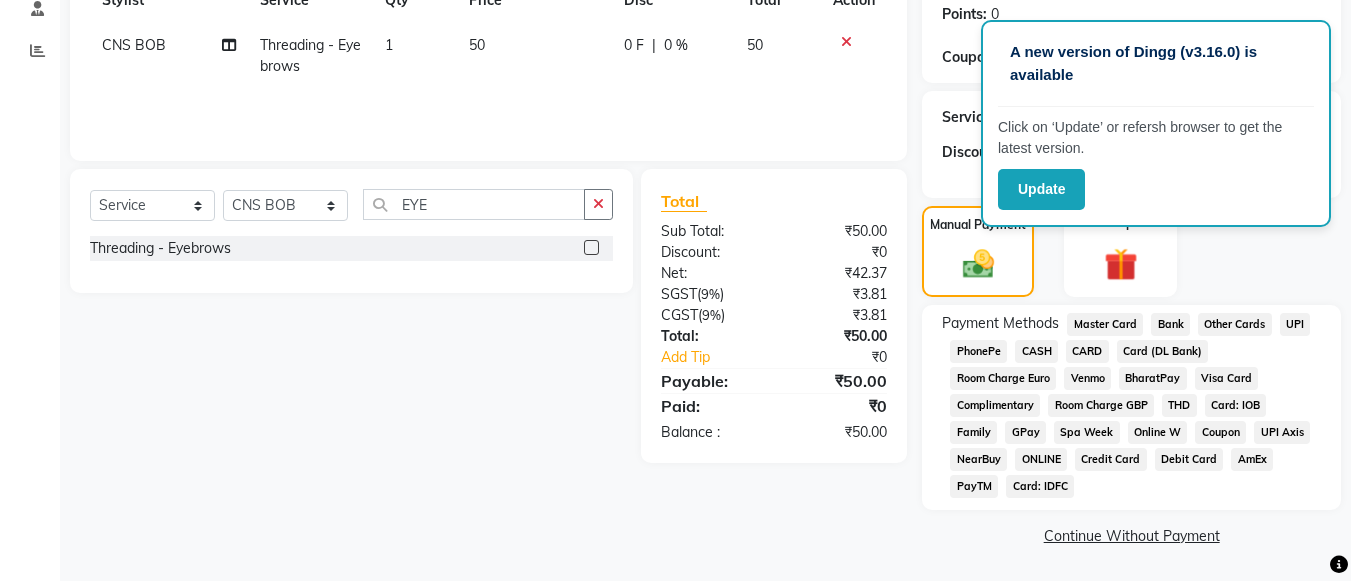 click on "CASH" 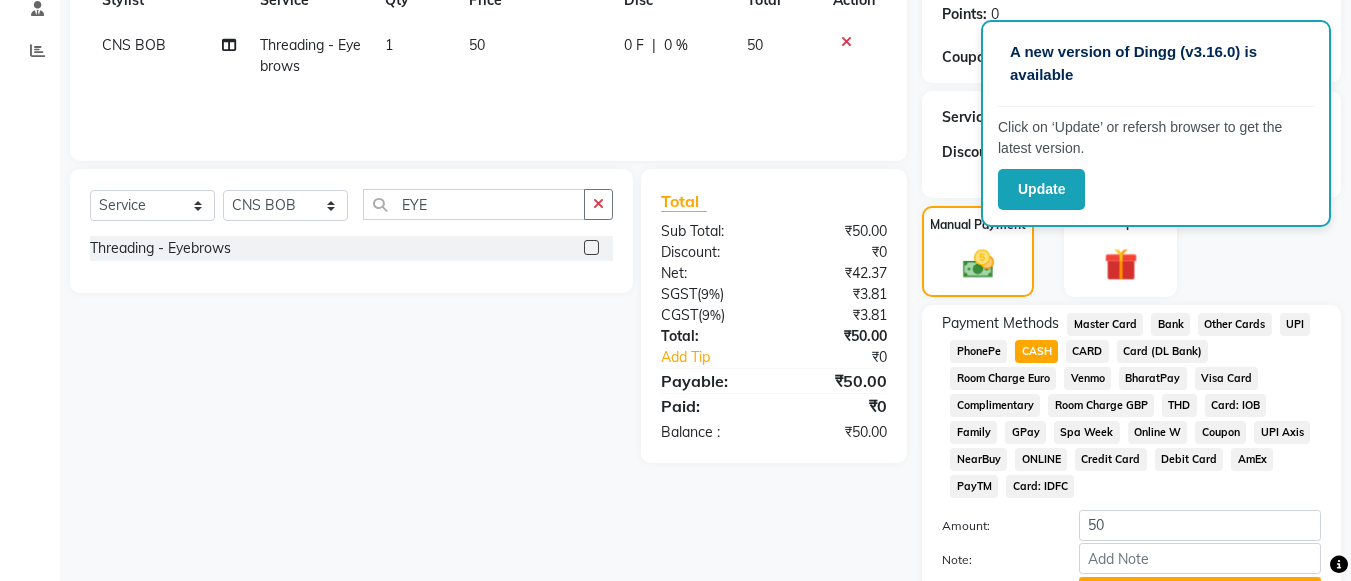 scroll, scrollTop: 413, scrollLeft: 0, axis: vertical 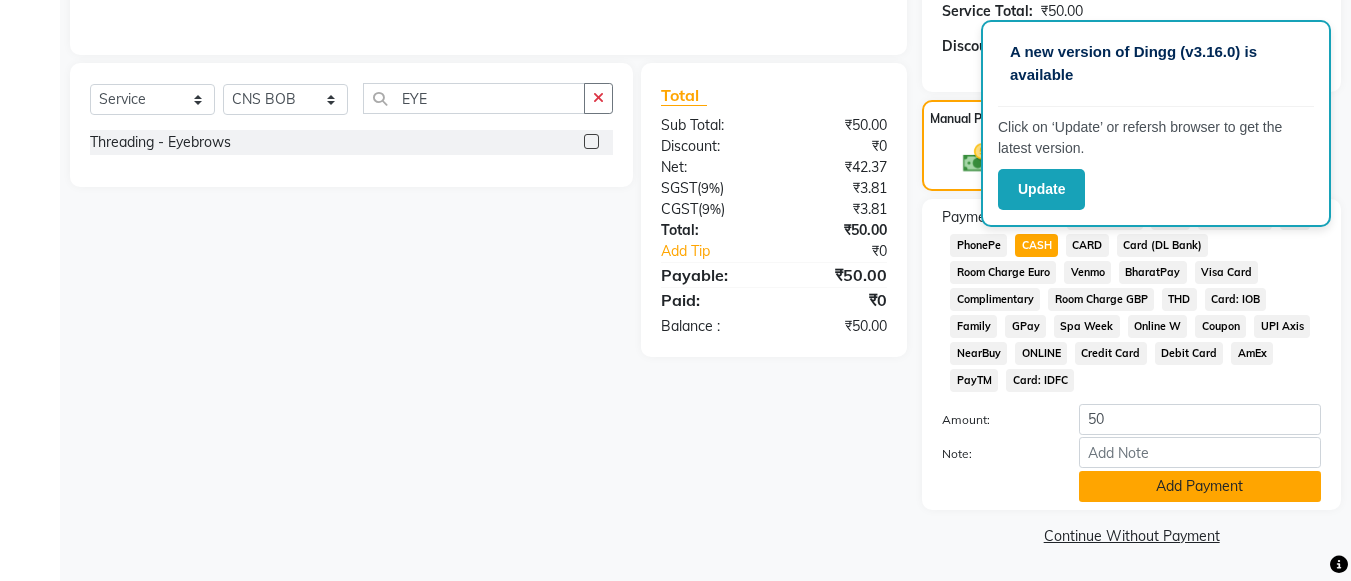 click on "Add Payment" 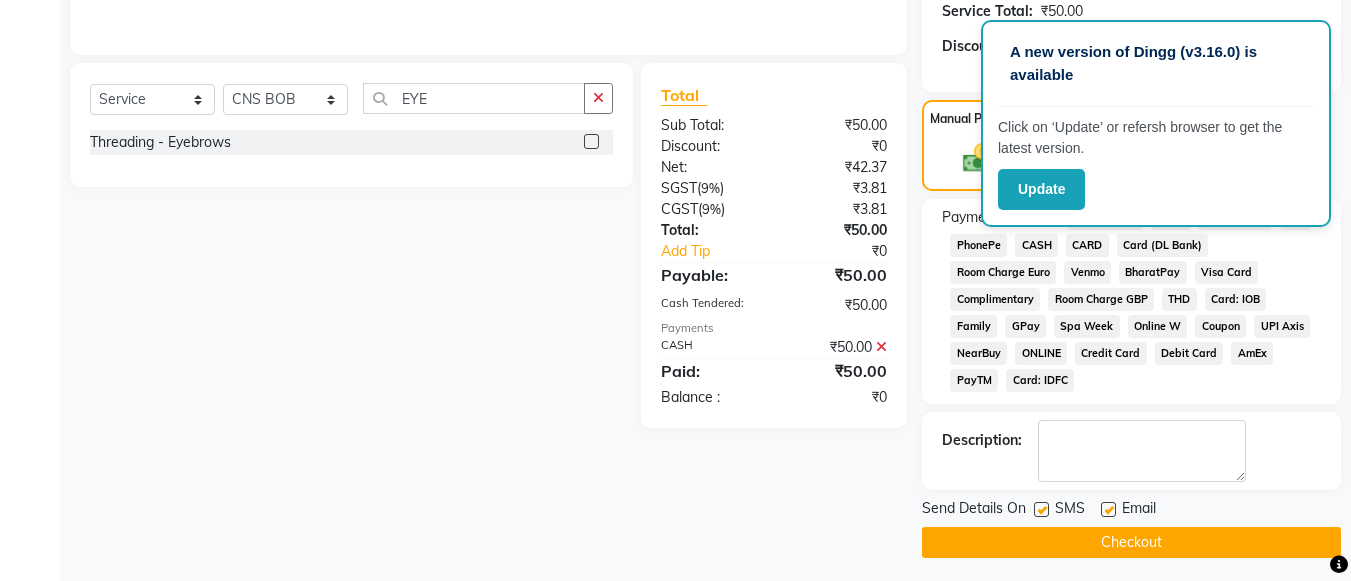 click on "Checkout" 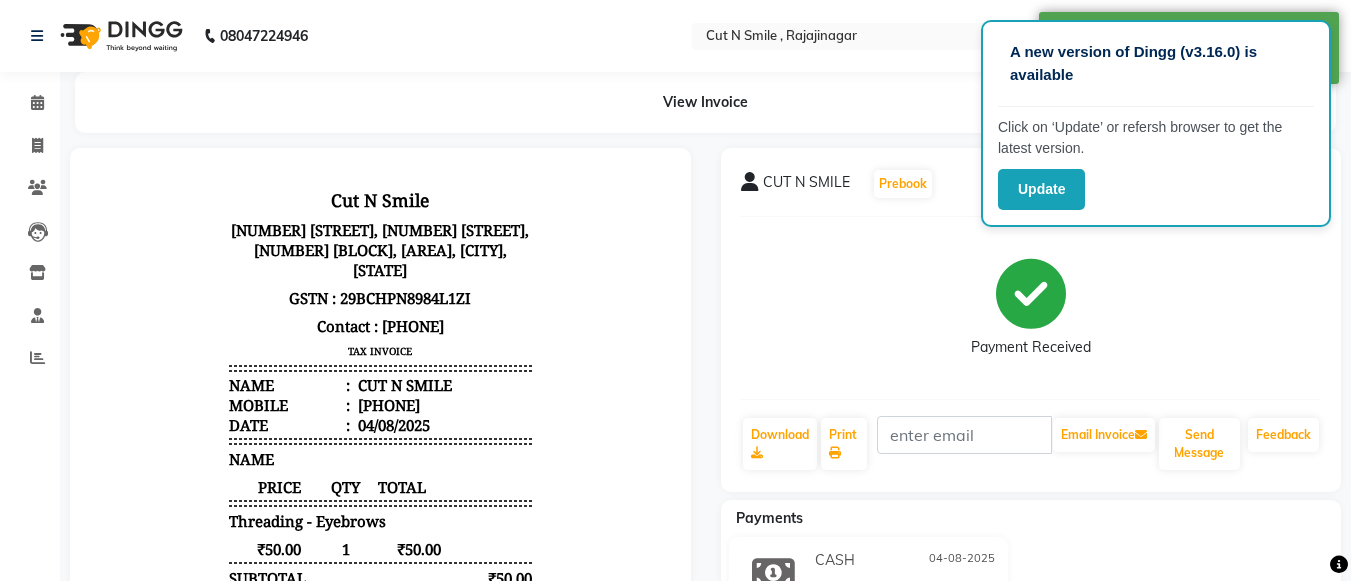 scroll, scrollTop: 0, scrollLeft: 0, axis: both 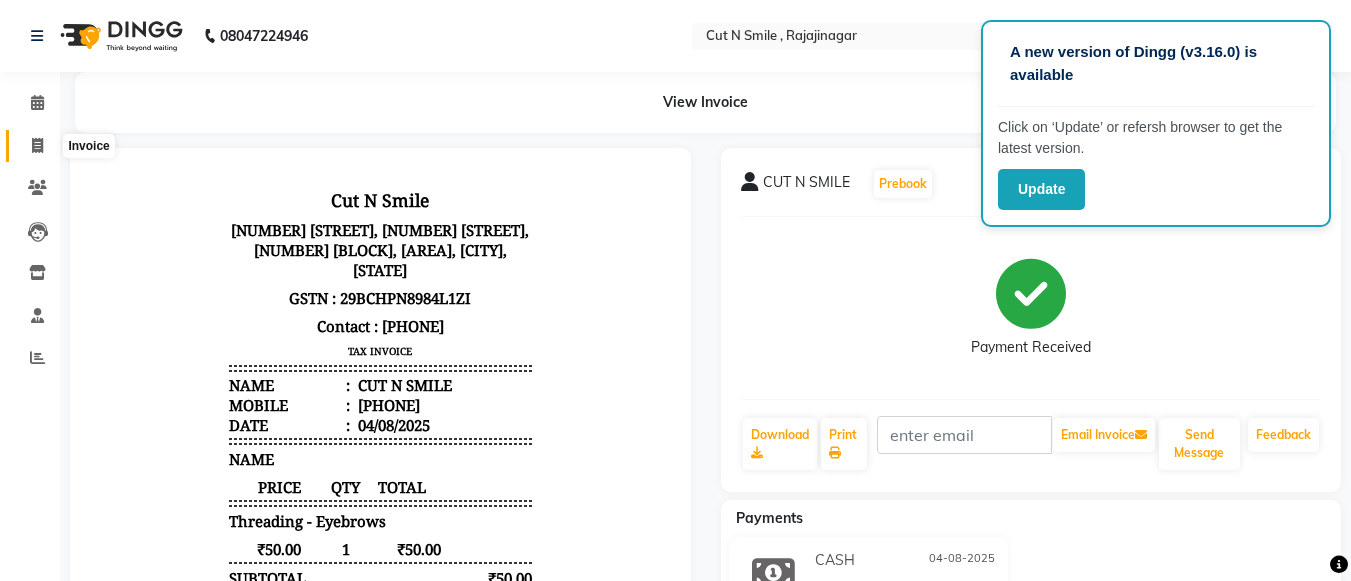 click 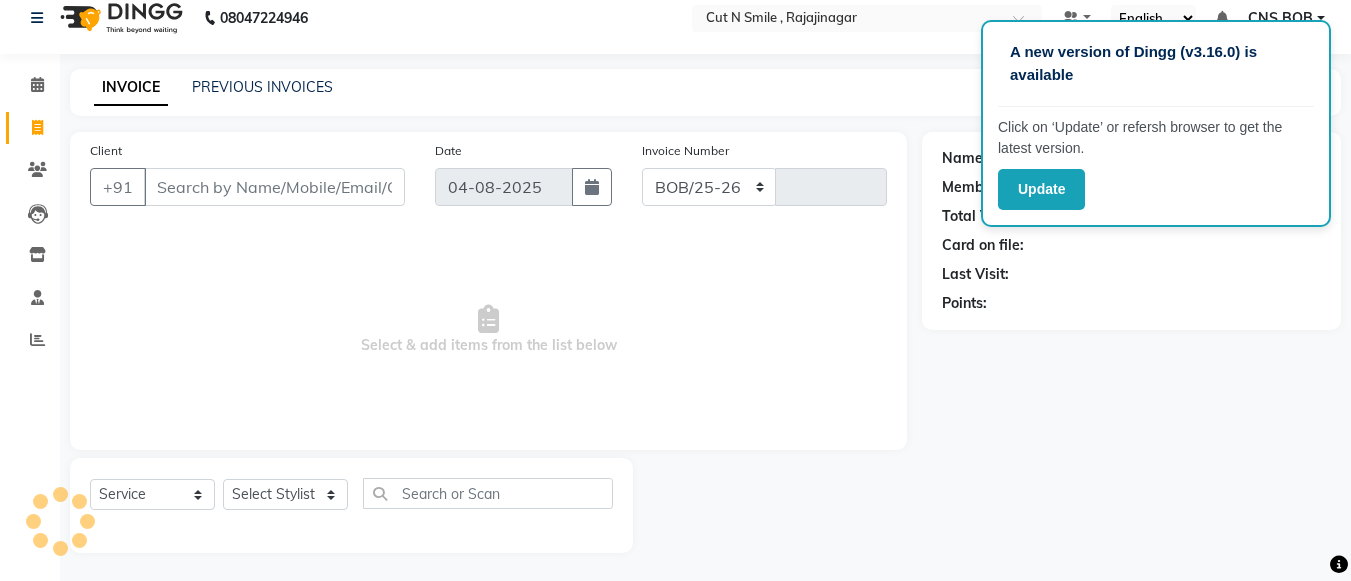 select on "7187" 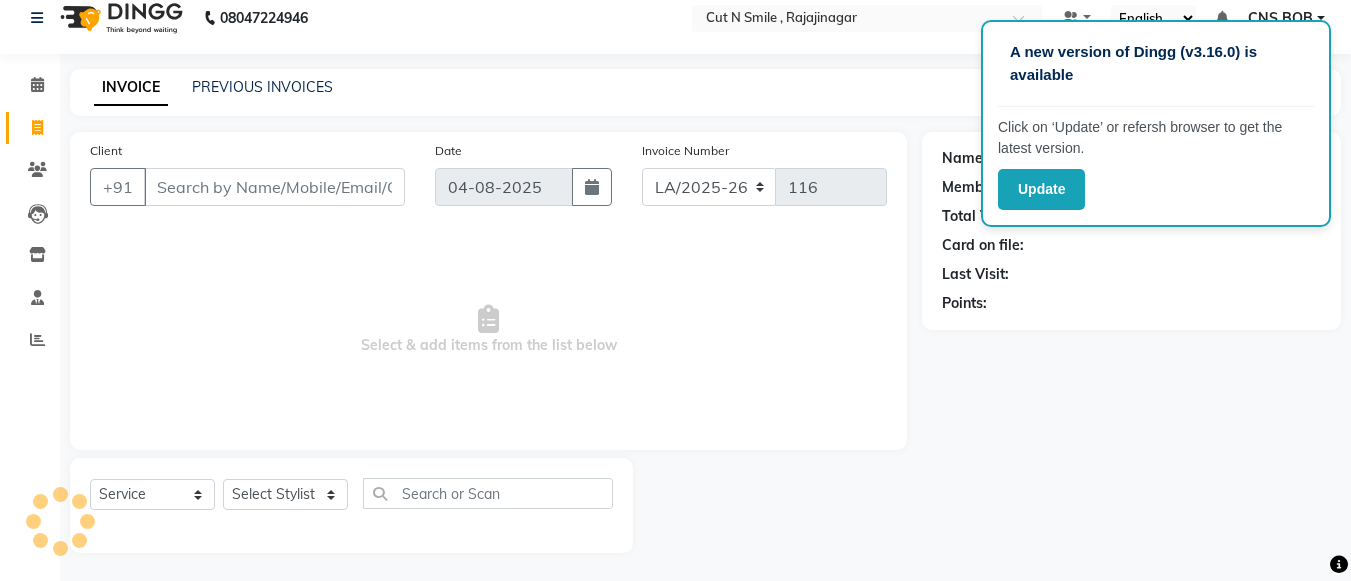 scroll, scrollTop: 20, scrollLeft: 0, axis: vertical 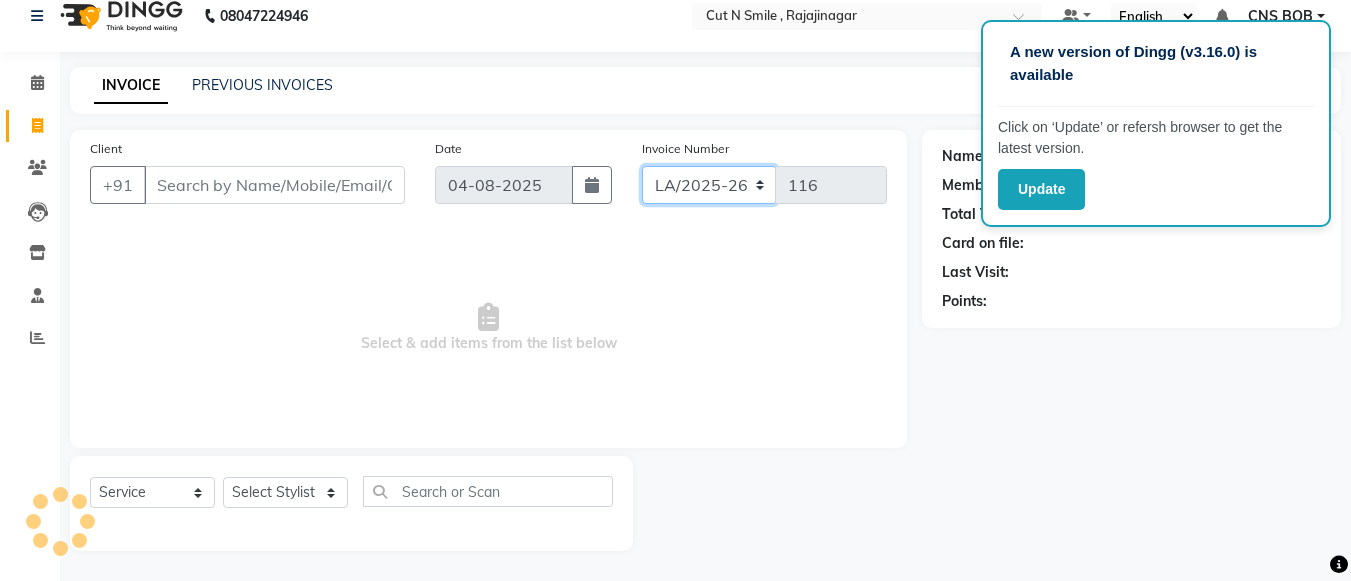 click on "BOB/25-26 LA/2025-26 SH/25 CH/25 SA/25" 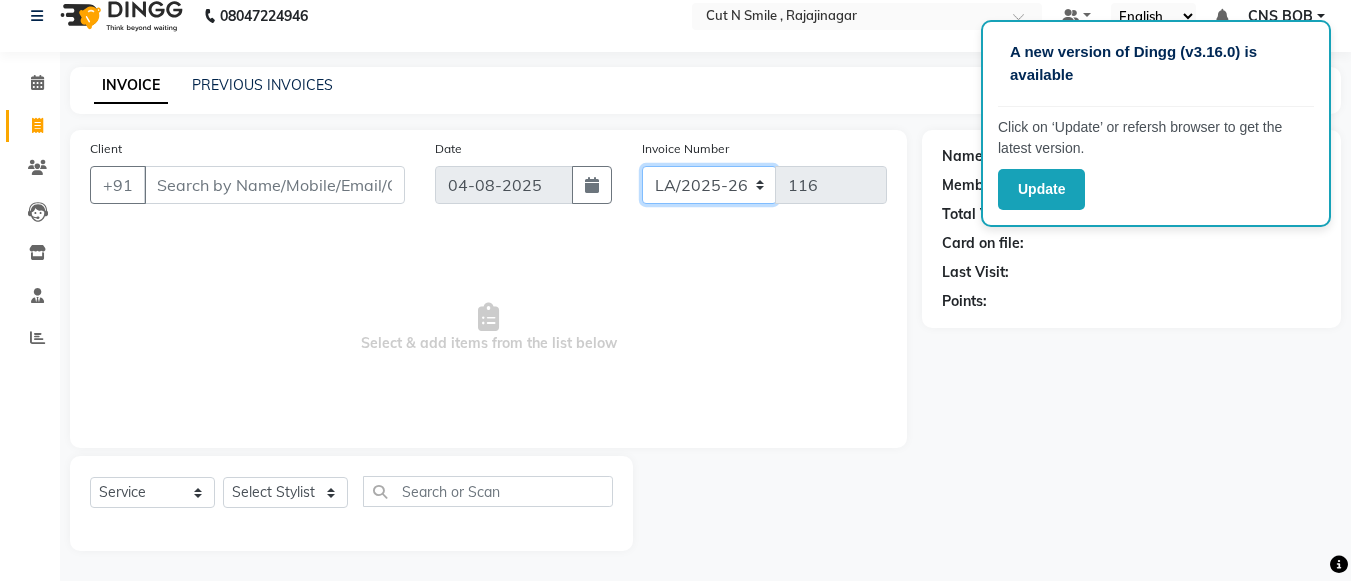 select on "8154" 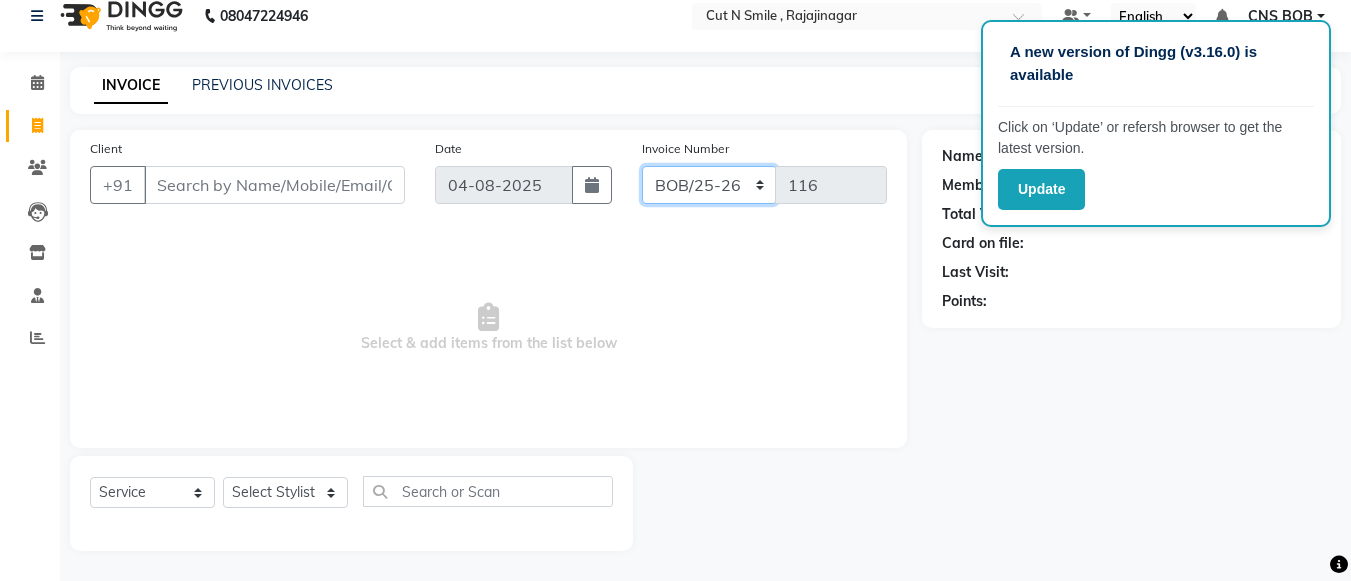 click on "BOB/25-26 LA/2025-26 SH/25 CH/25 SA/25" 